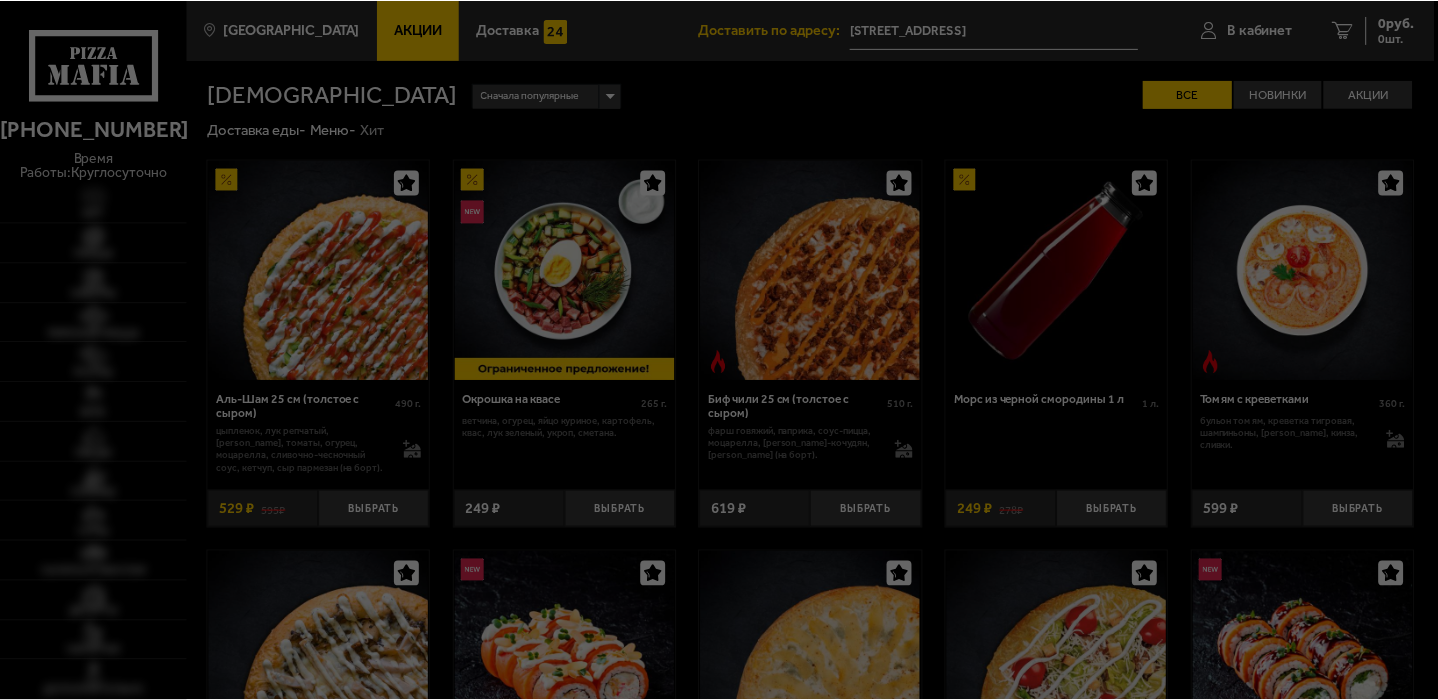 scroll, scrollTop: 0, scrollLeft: 0, axis: both 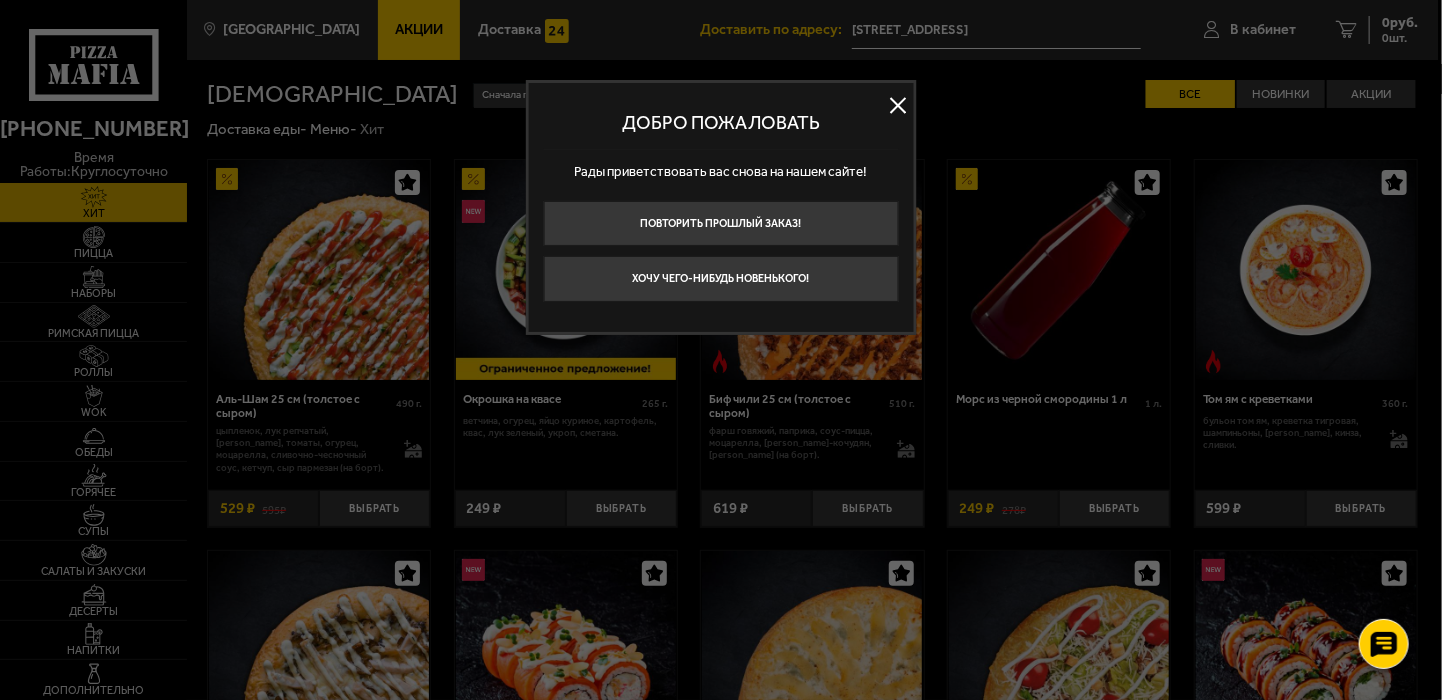 click at bounding box center [898, 105] 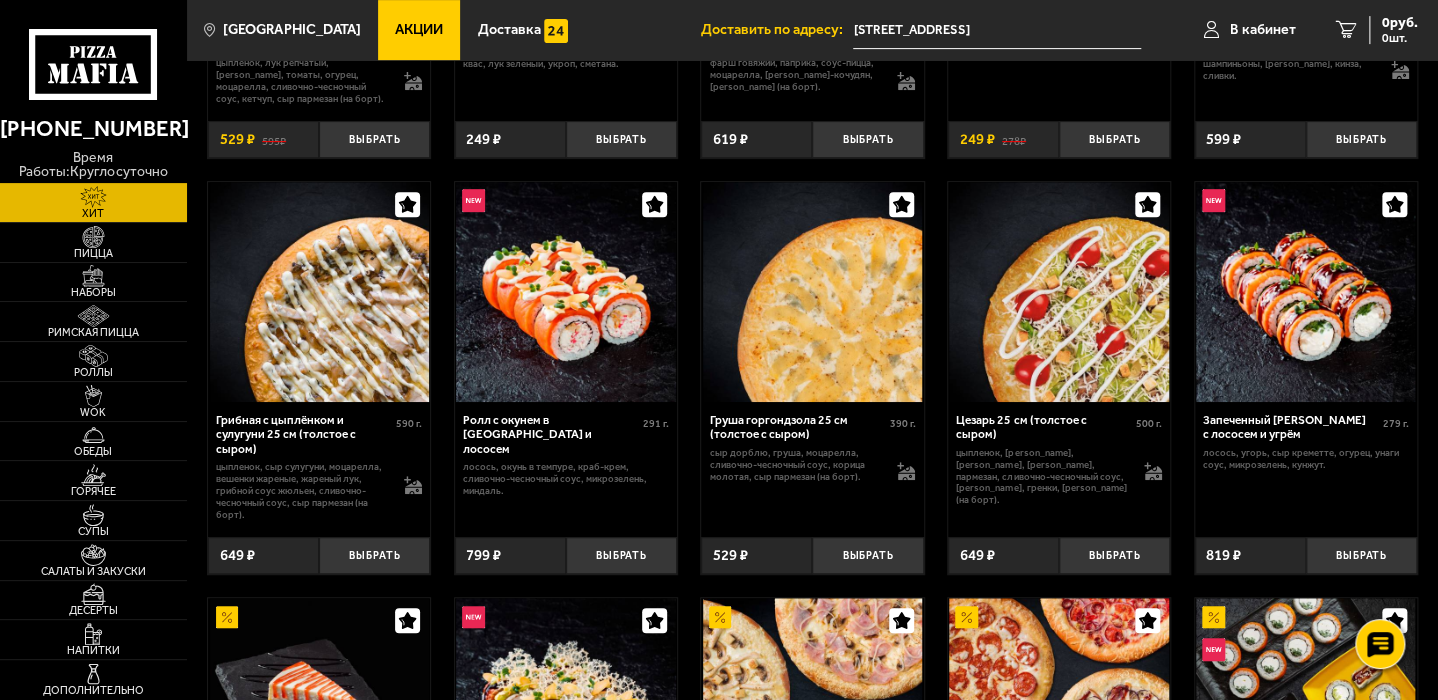 scroll, scrollTop: 100, scrollLeft: 0, axis: vertical 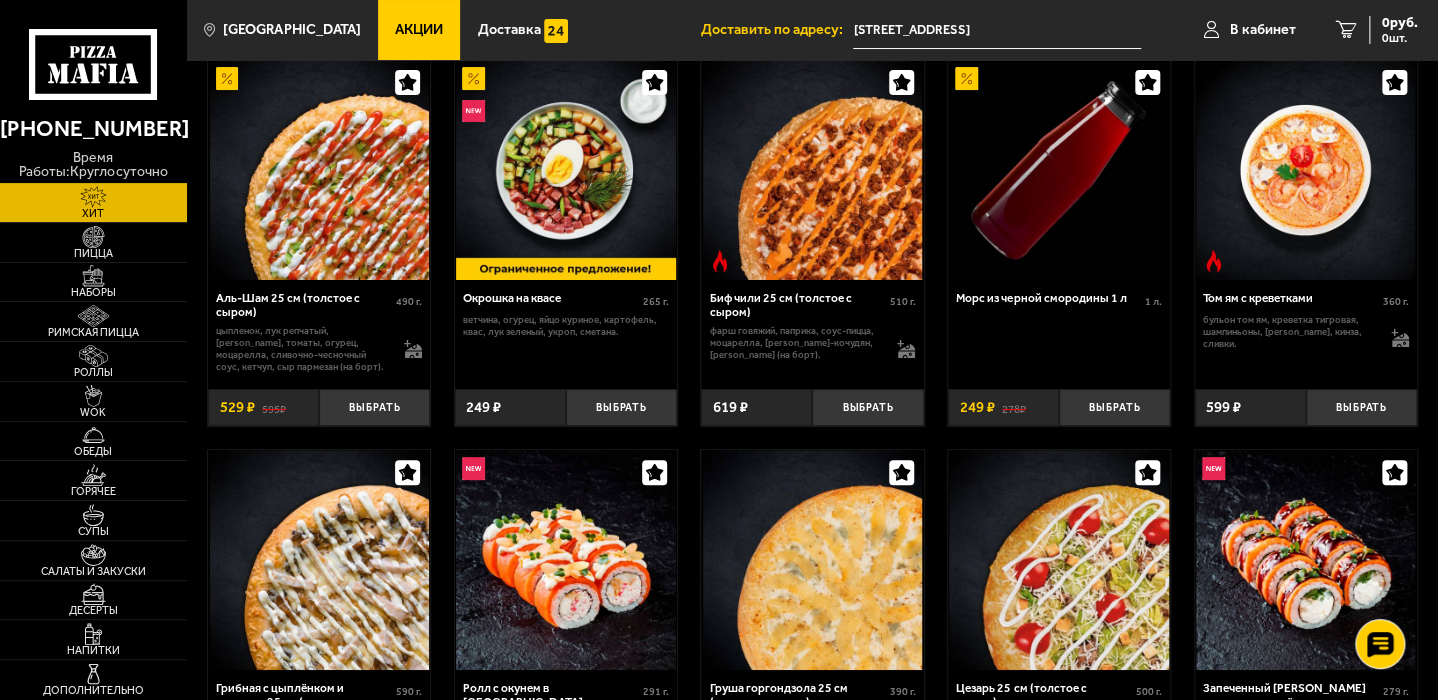 click on "Акции" at bounding box center (419, 30) 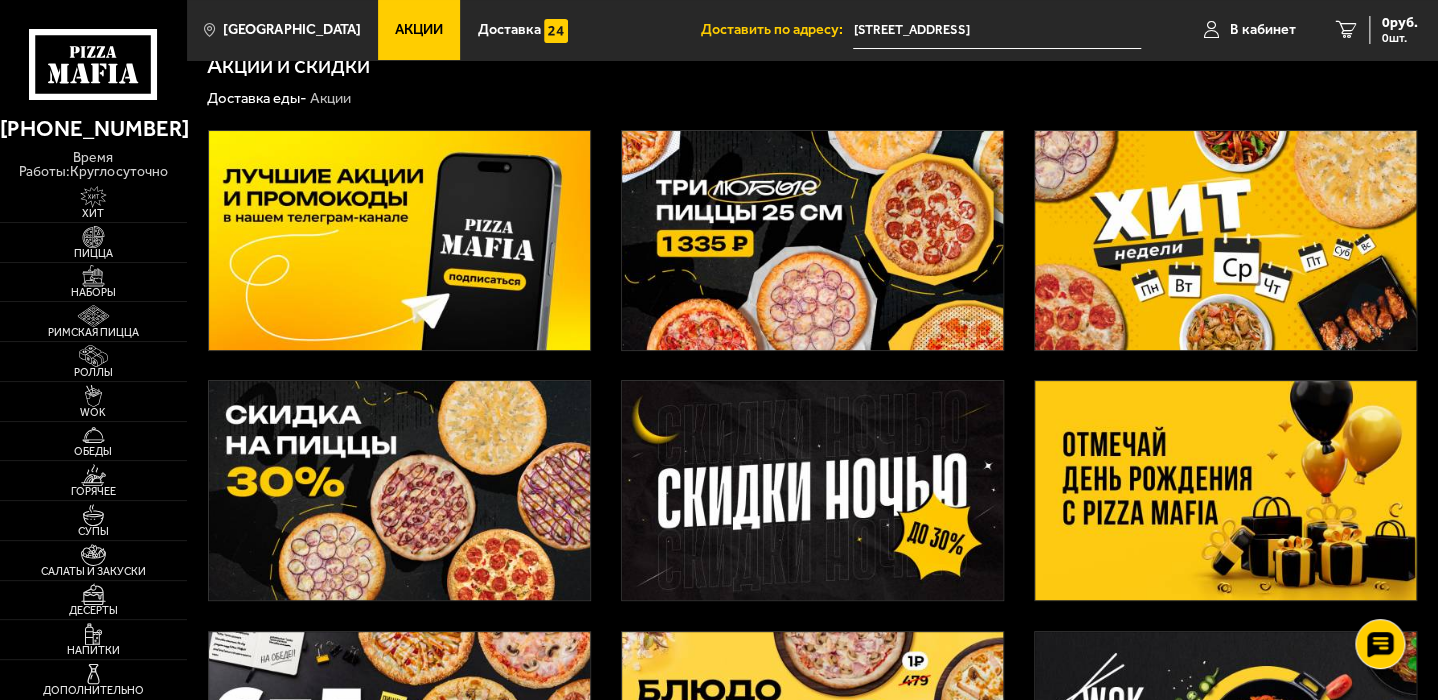 scroll, scrollTop: 0, scrollLeft: 0, axis: both 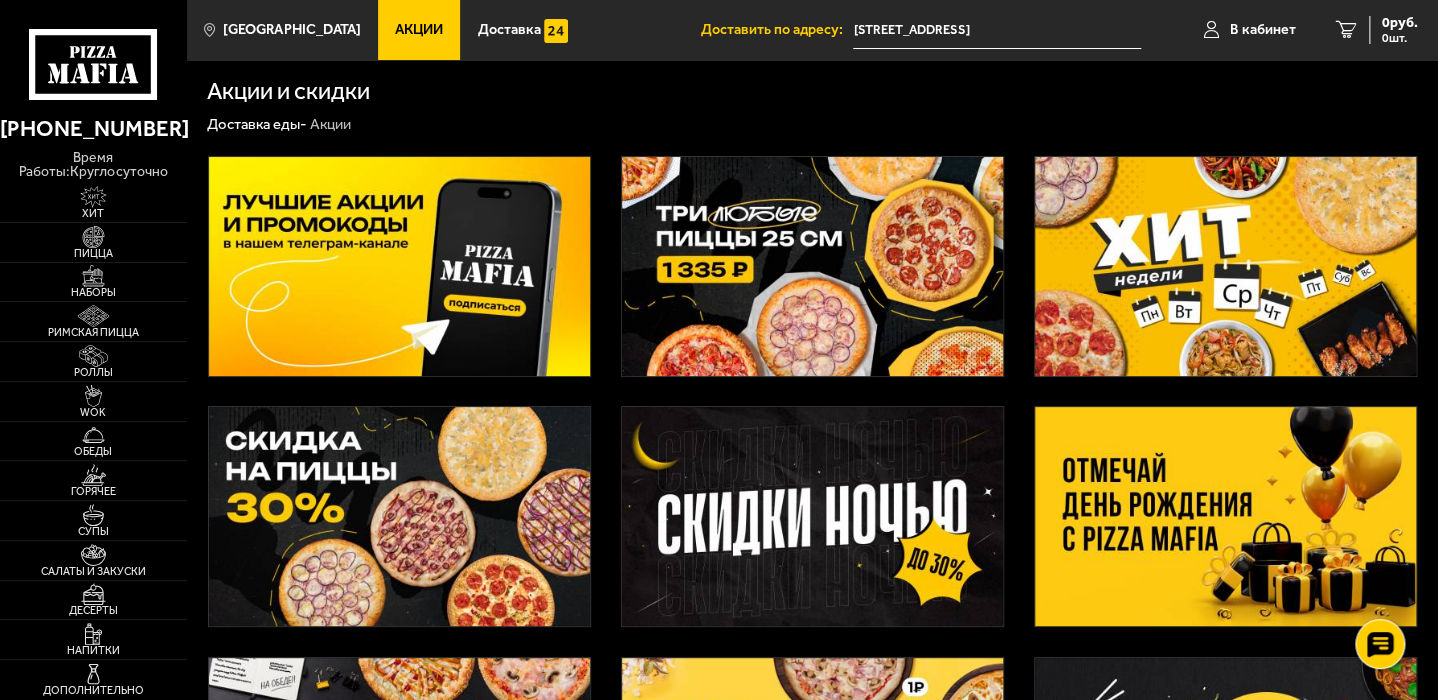 click at bounding box center (1225, 266) 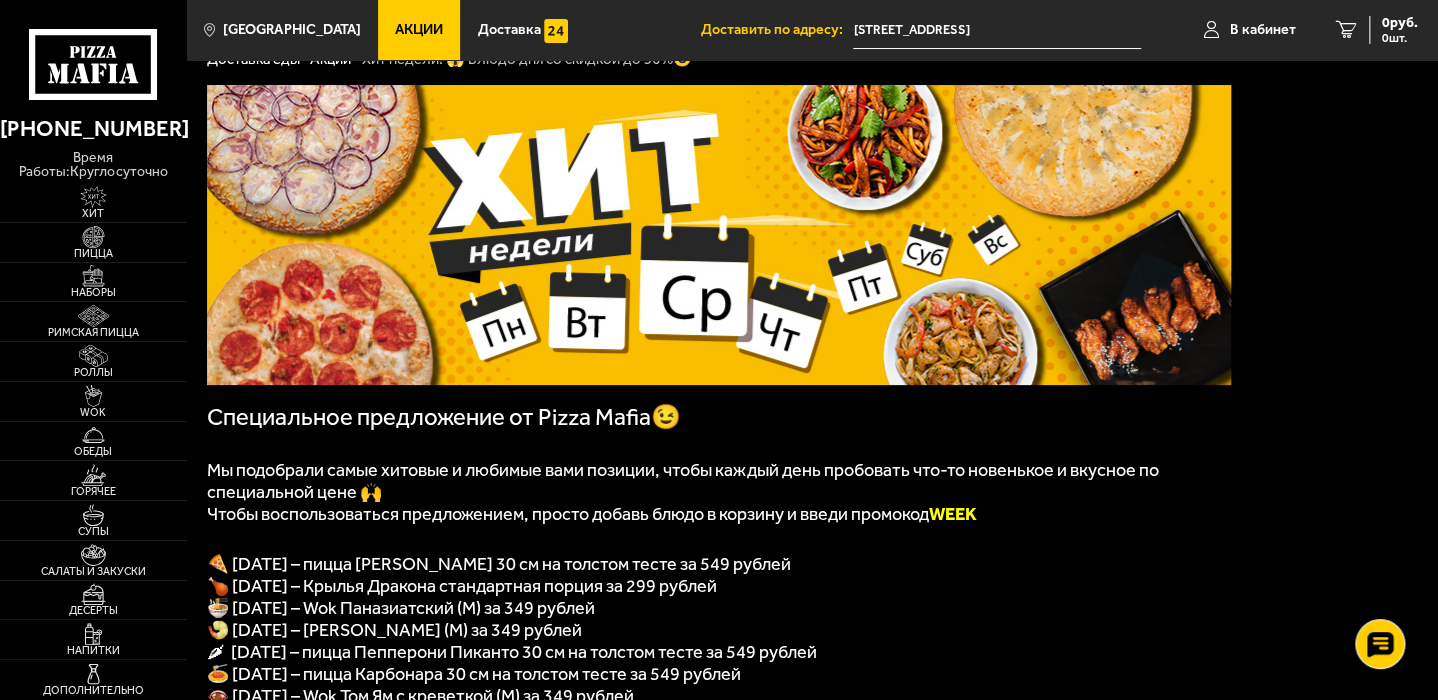 scroll, scrollTop: 200, scrollLeft: 0, axis: vertical 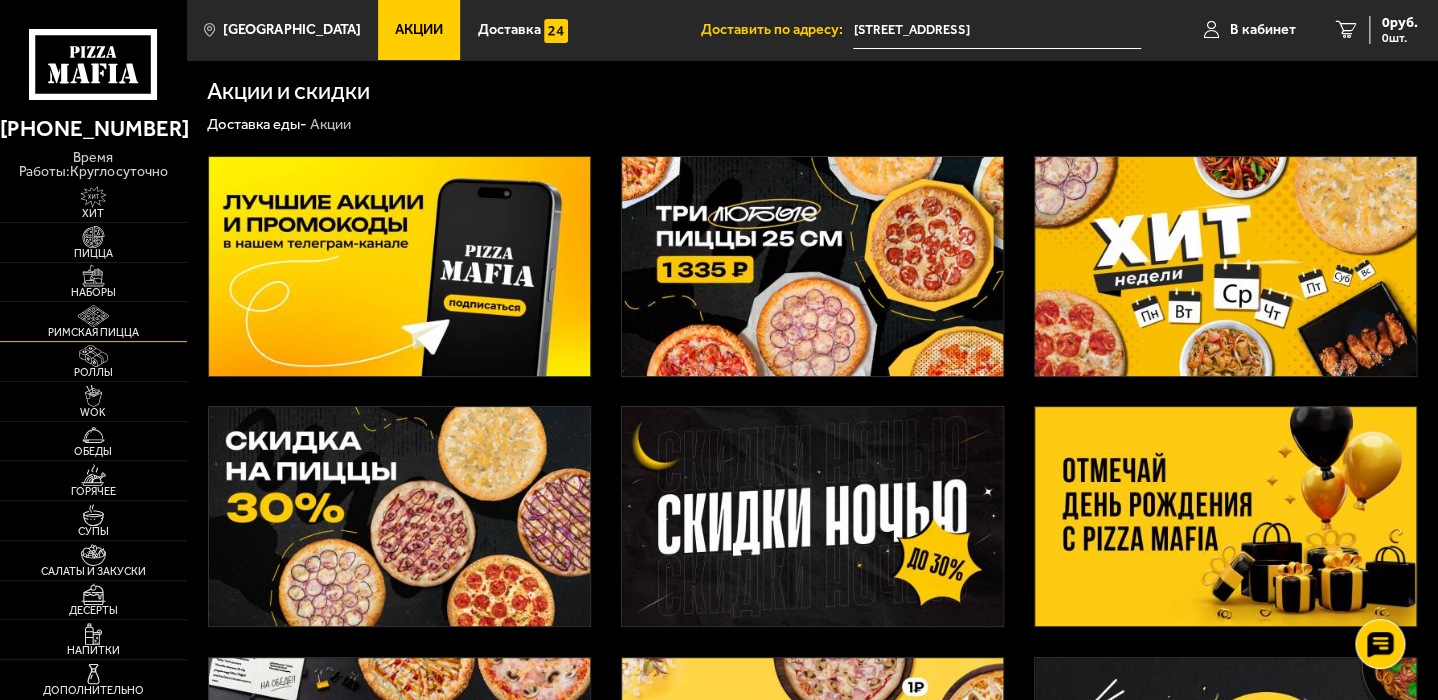 click on "Римская пицца" at bounding box center [93, 332] 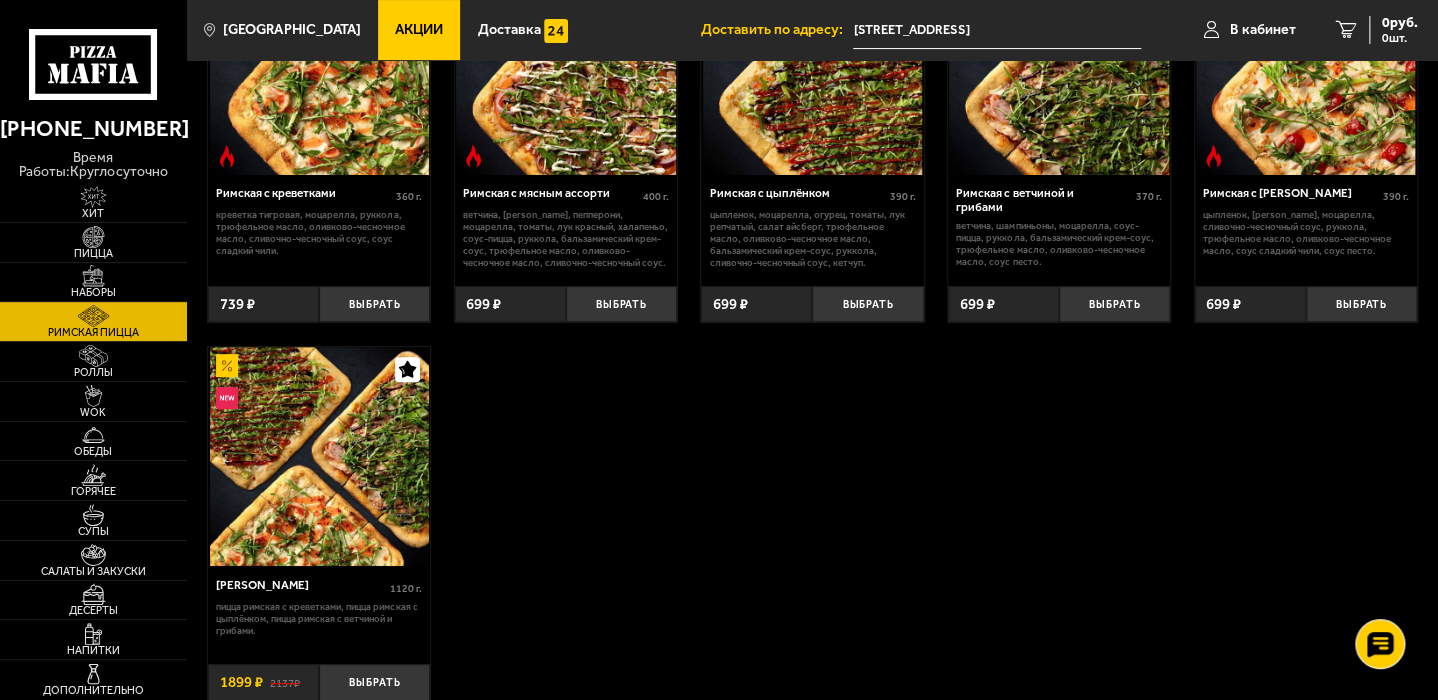 scroll, scrollTop: 100, scrollLeft: 0, axis: vertical 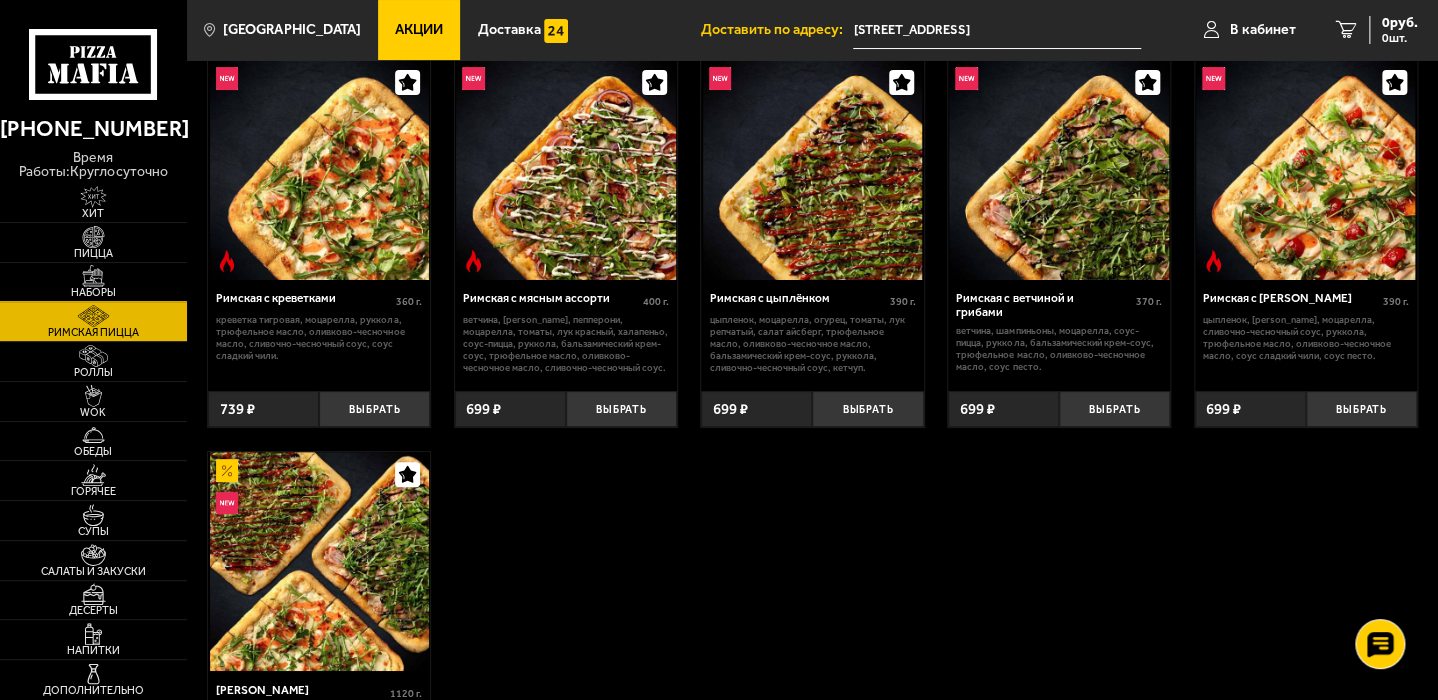 click on "Наборы" at bounding box center [93, 292] 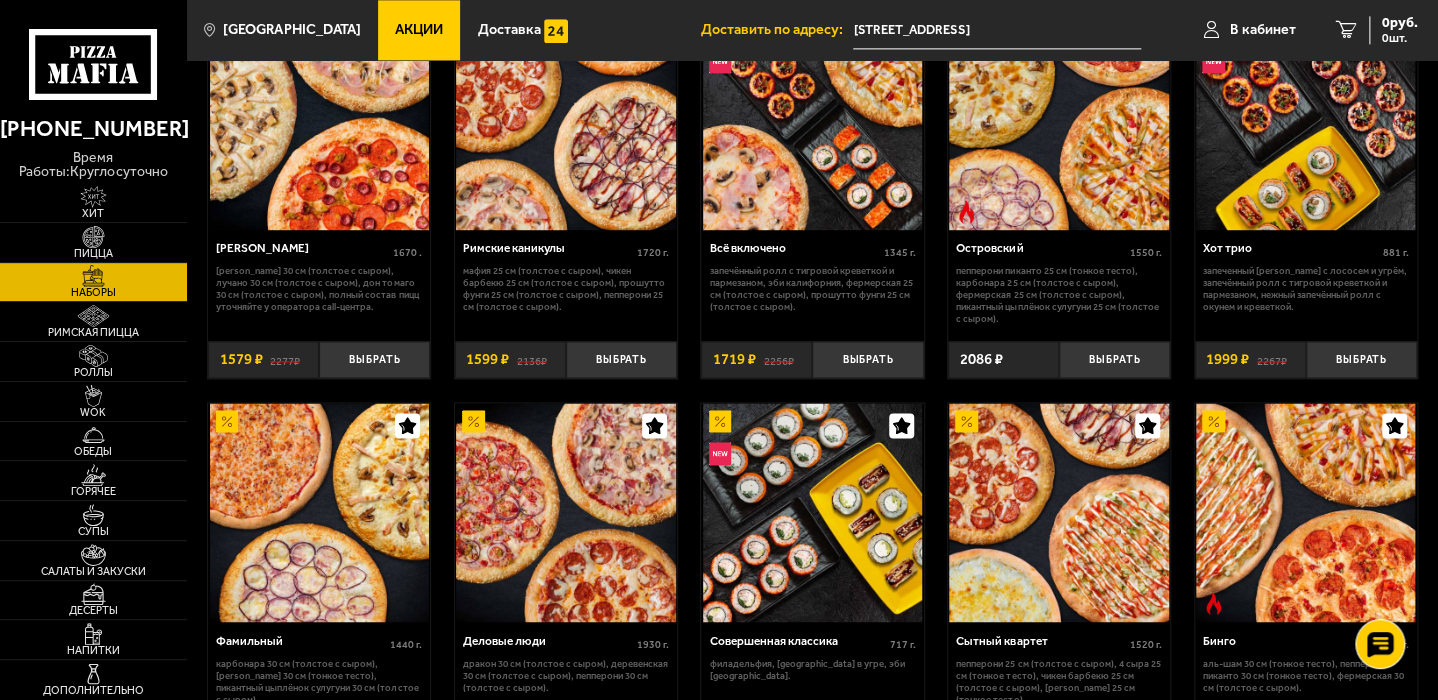 scroll, scrollTop: 1300, scrollLeft: 0, axis: vertical 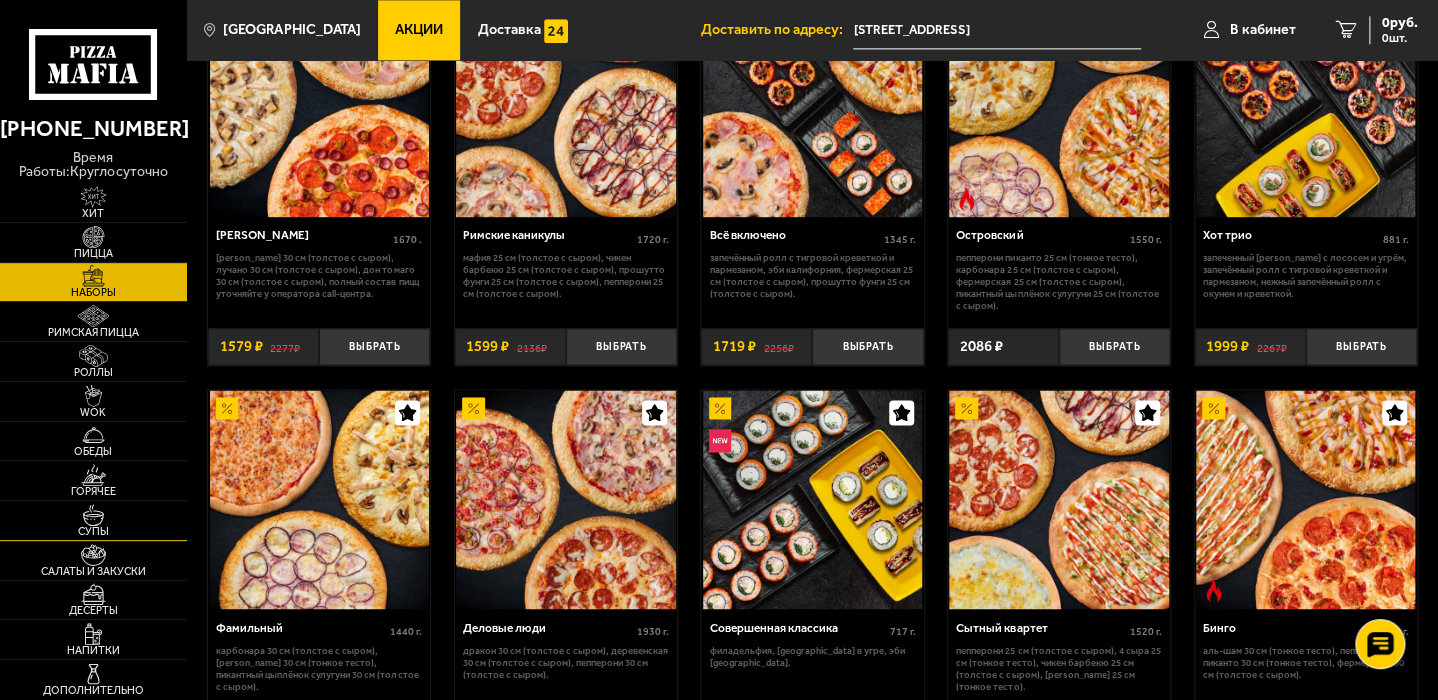 click at bounding box center [94, 515] 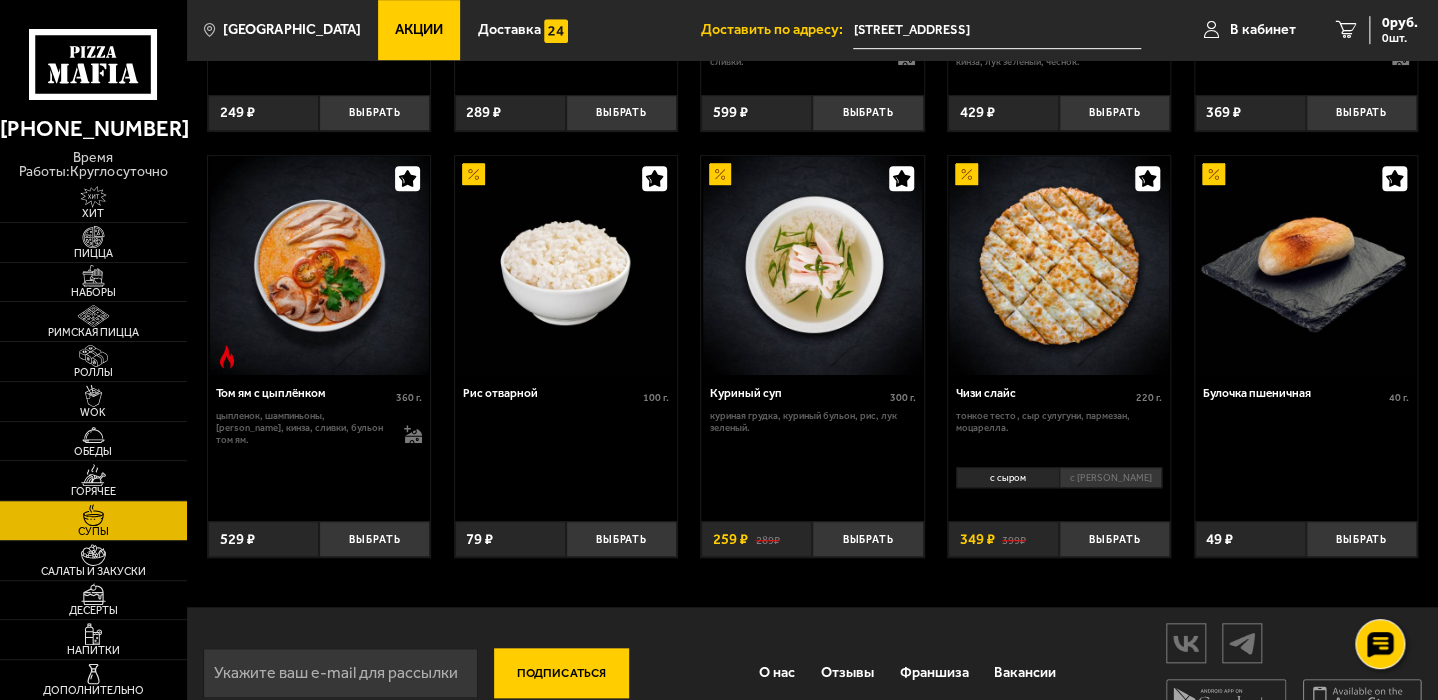 scroll, scrollTop: 509, scrollLeft: 0, axis: vertical 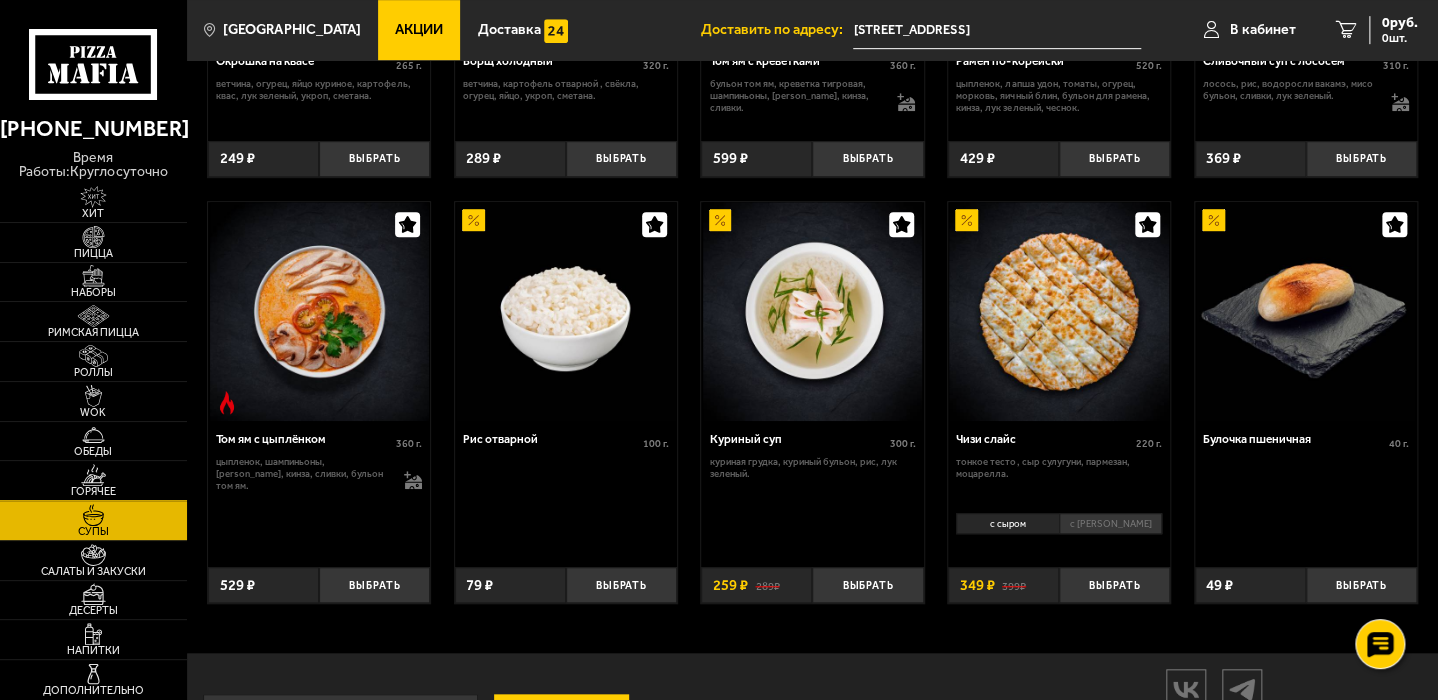 click at bounding box center [94, 475] 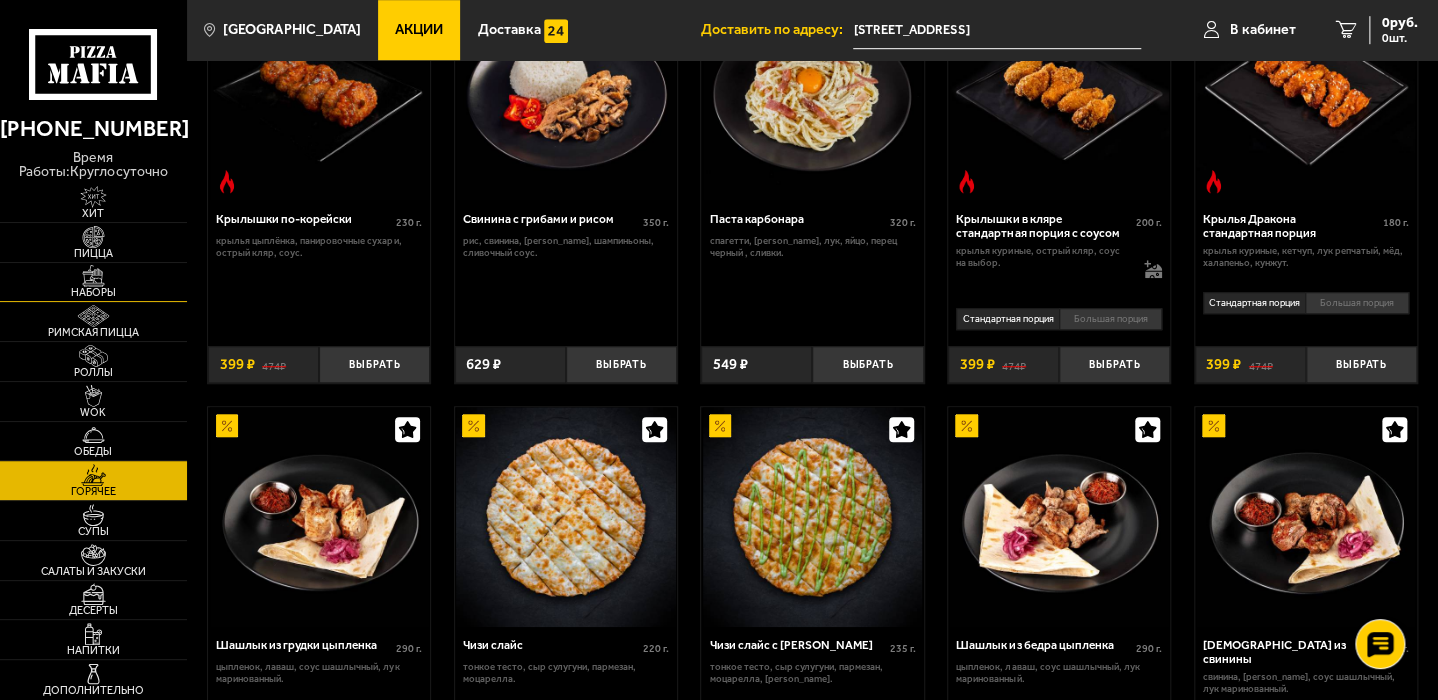 scroll, scrollTop: 600, scrollLeft: 0, axis: vertical 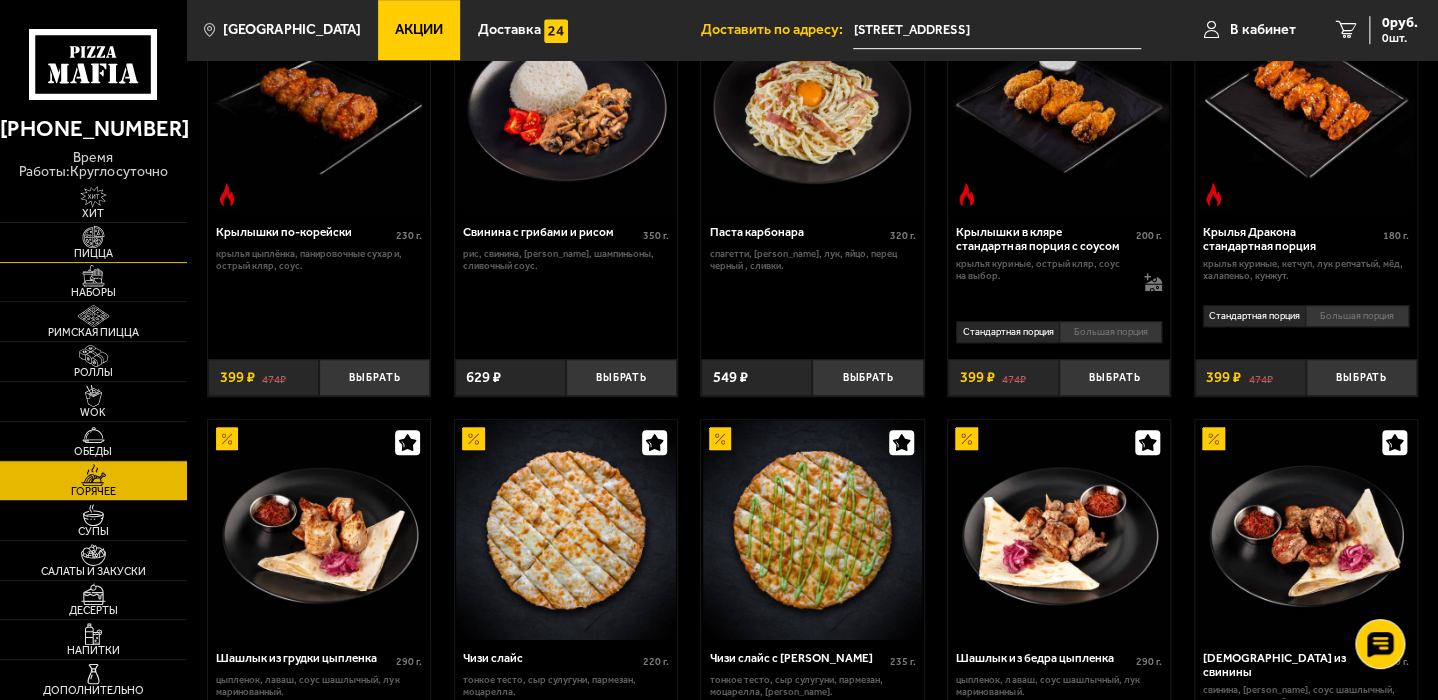 click at bounding box center [94, 237] 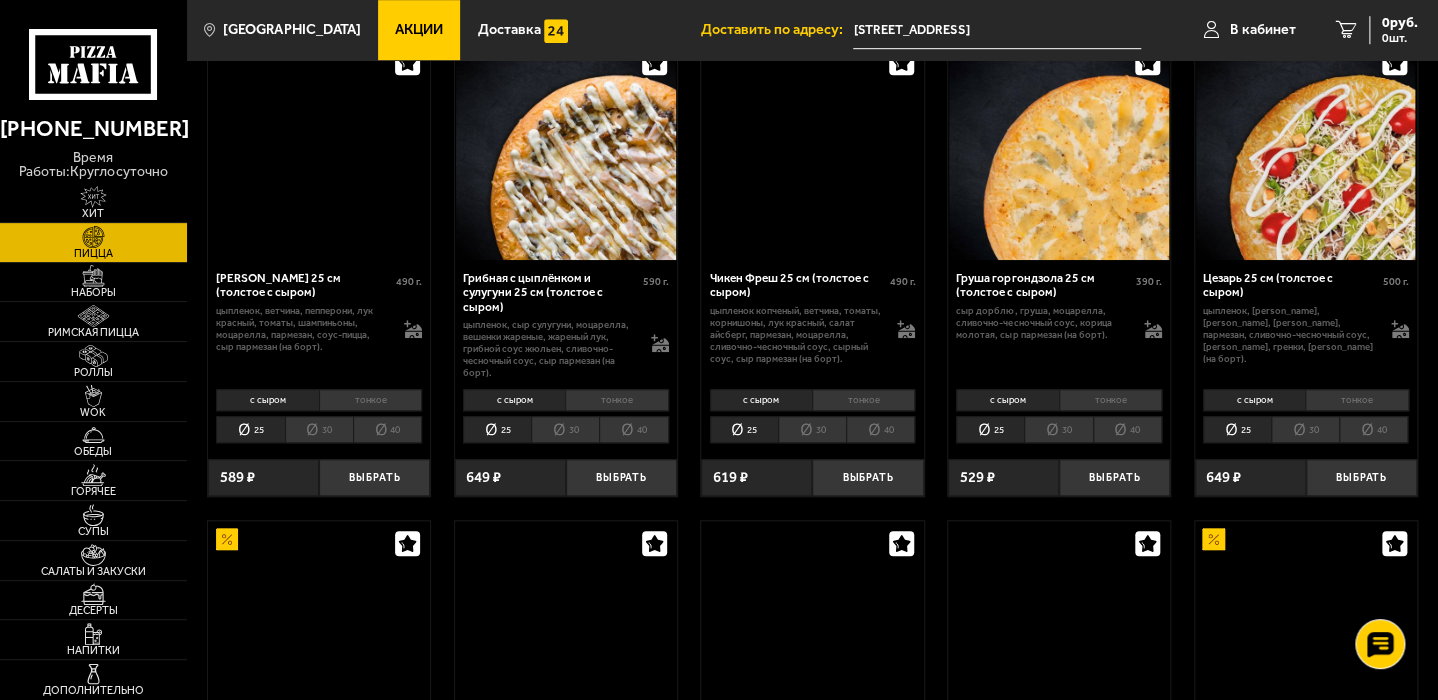 scroll, scrollTop: 0, scrollLeft: 0, axis: both 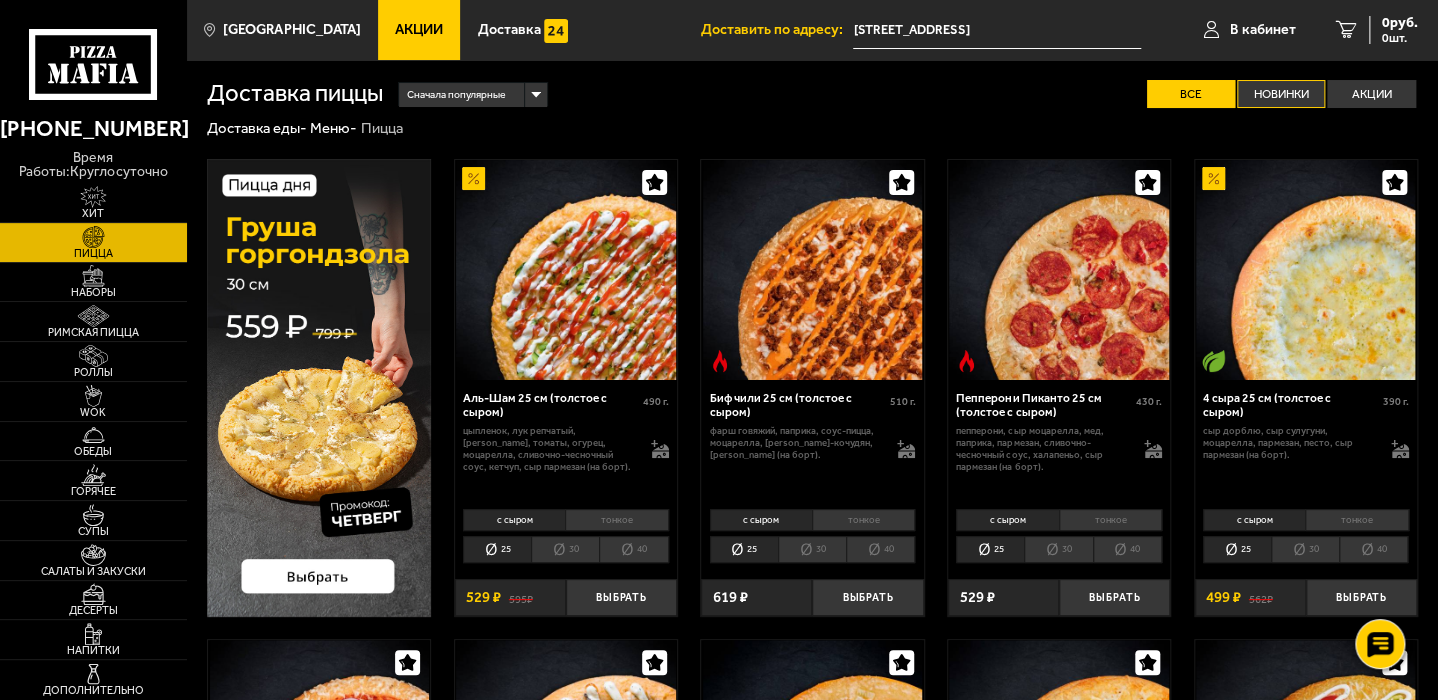 click on "Новинки" at bounding box center (1281, 94) 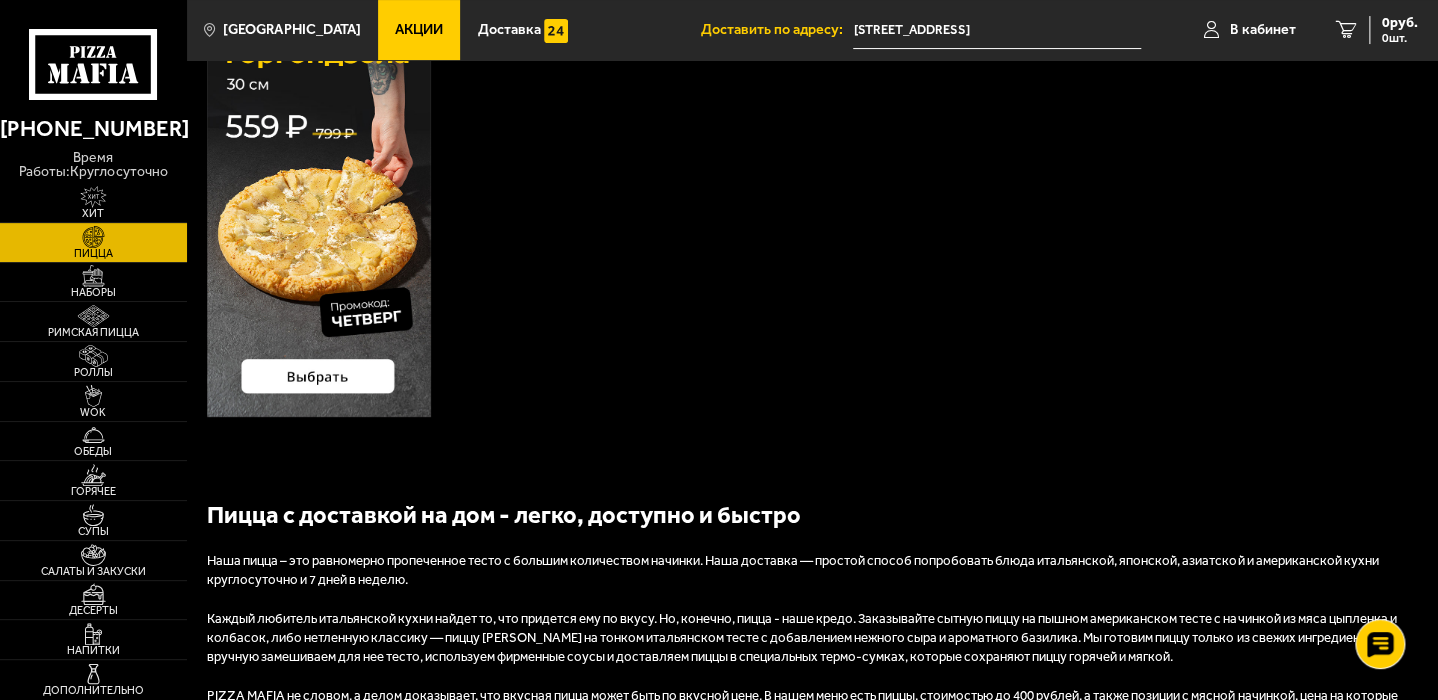 scroll, scrollTop: 0, scrollLeft: 0, axis: both 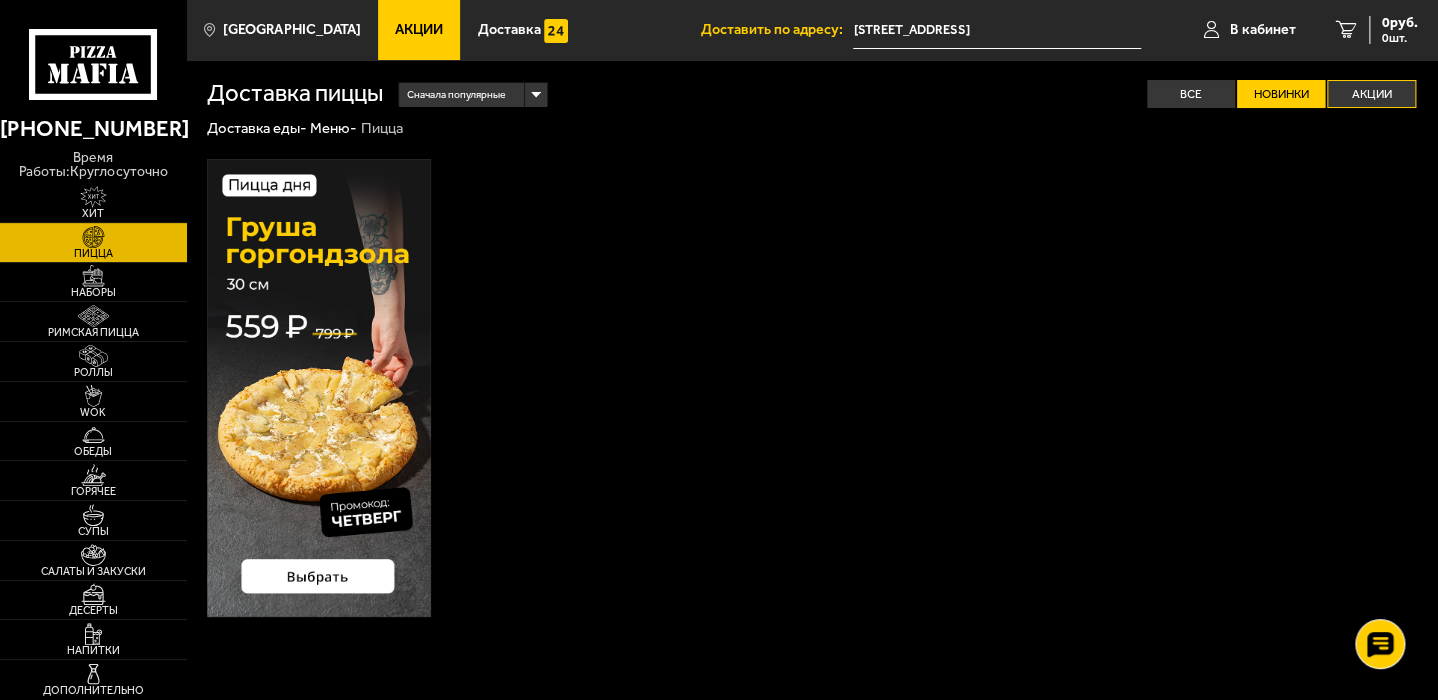click on "Акции" at bounding box center [1371, 94] 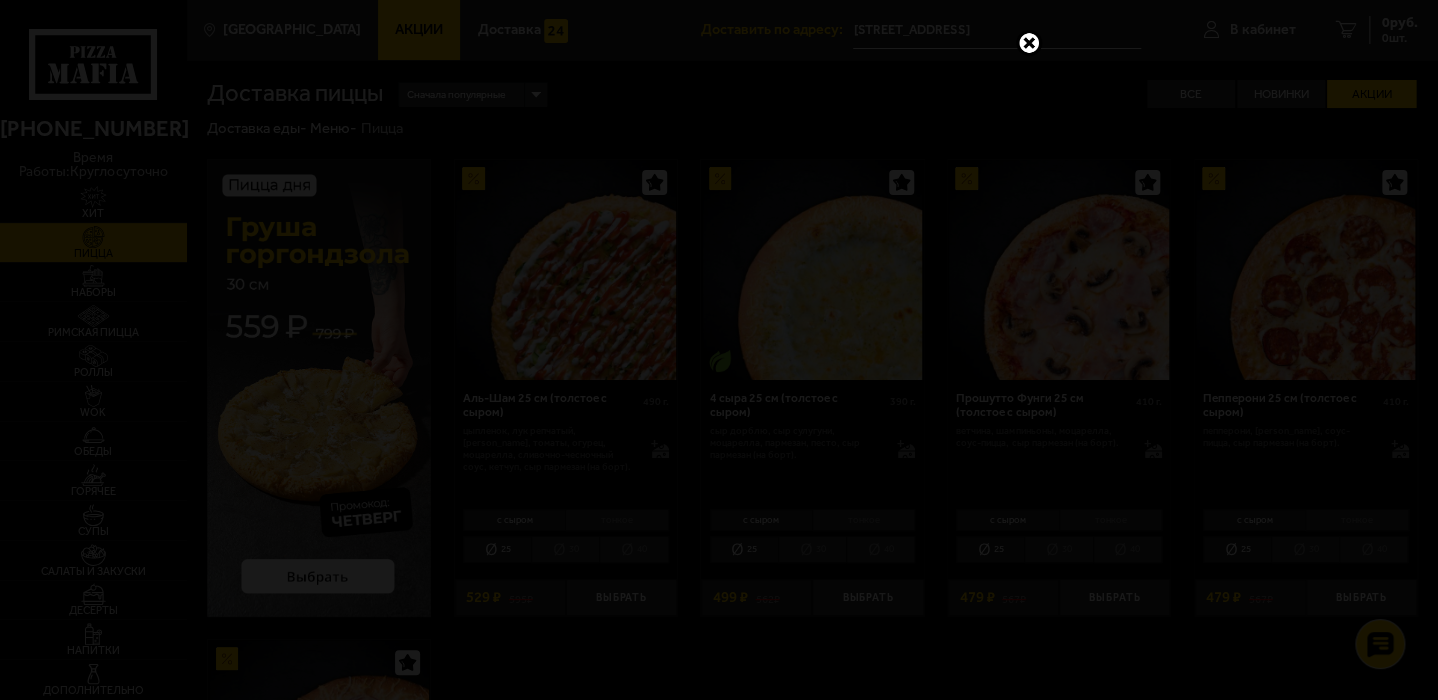 click at bounding box center [1029, 43] 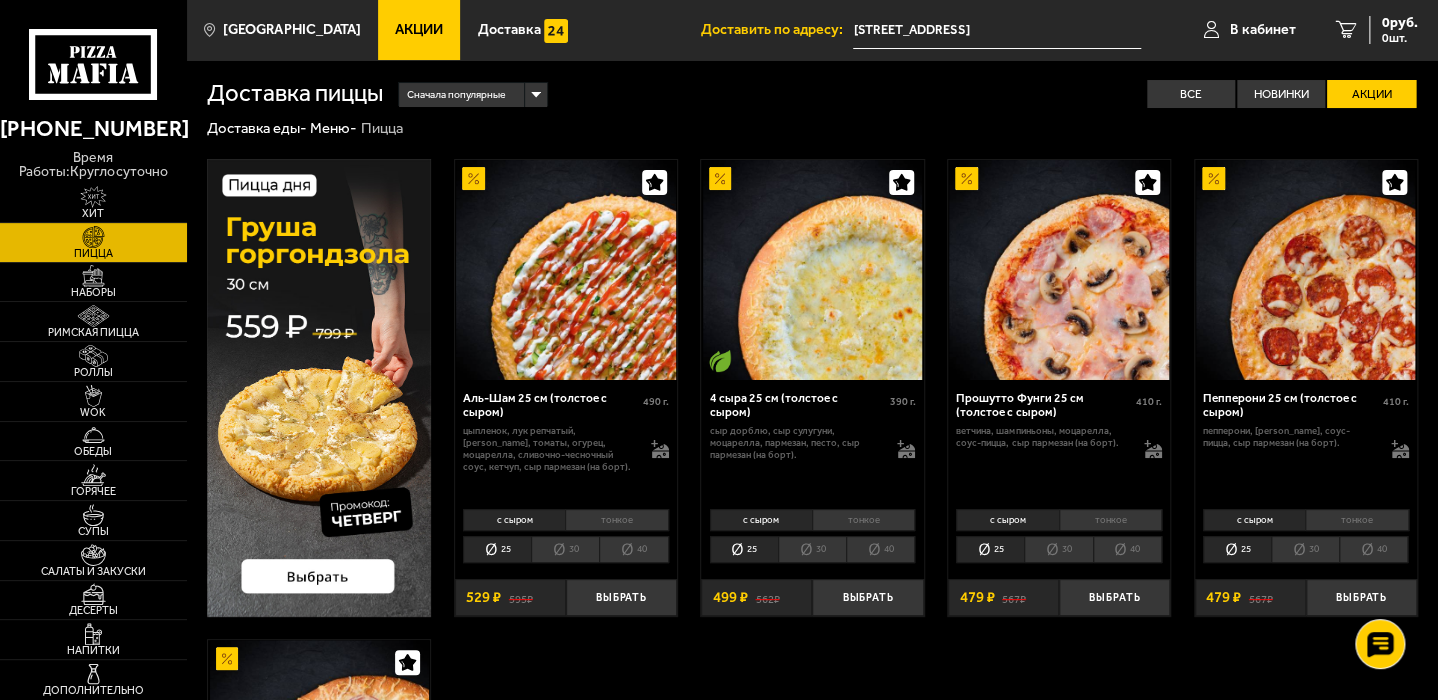 click on "тонкое" at bounding box center (1110, 520) 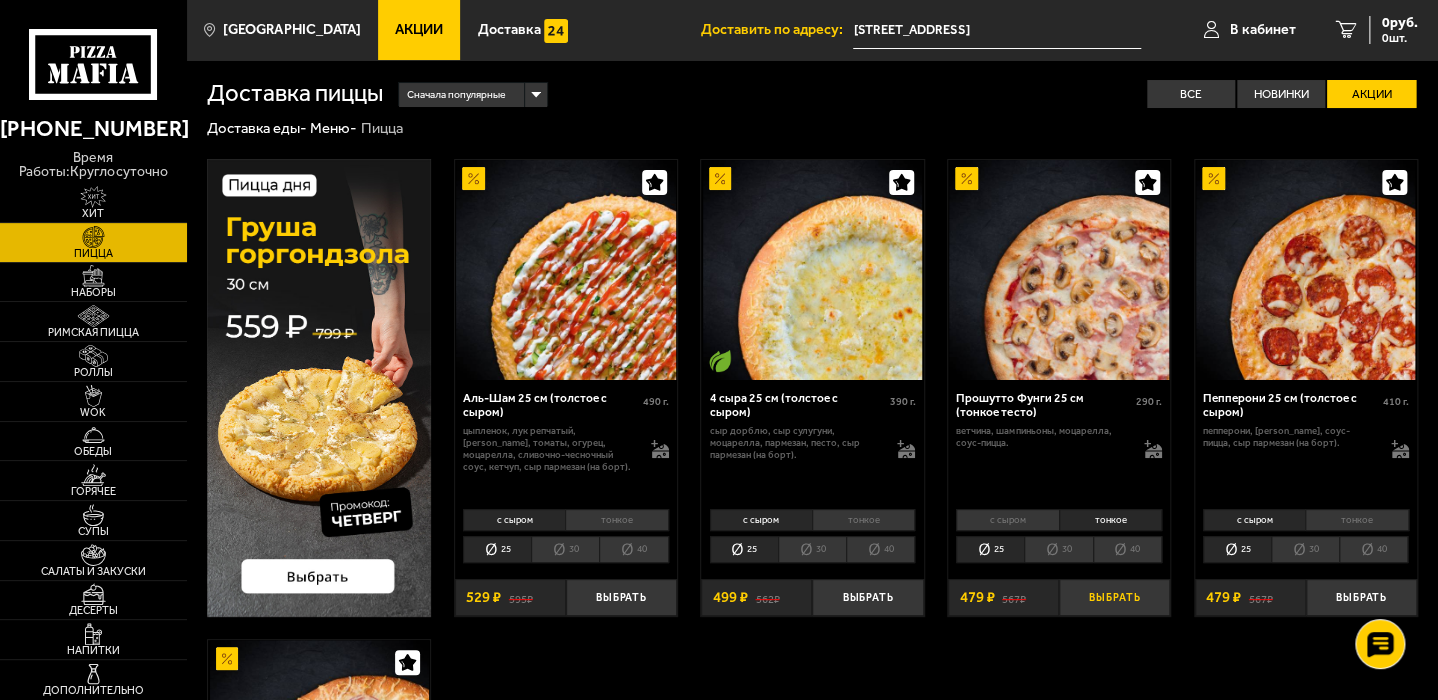 click on "Выбрать" at bounding box center [1114, 597] 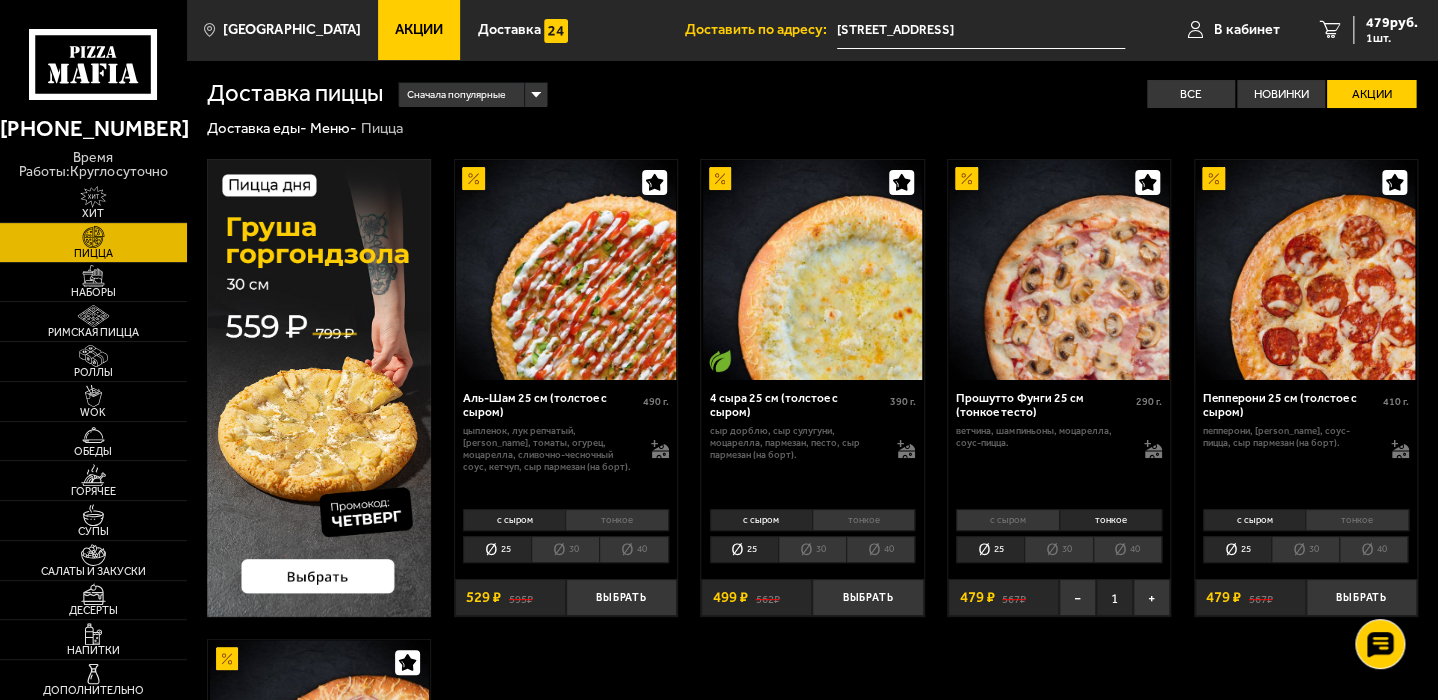 click on "тонкое" at bounding box center [1356, 520] 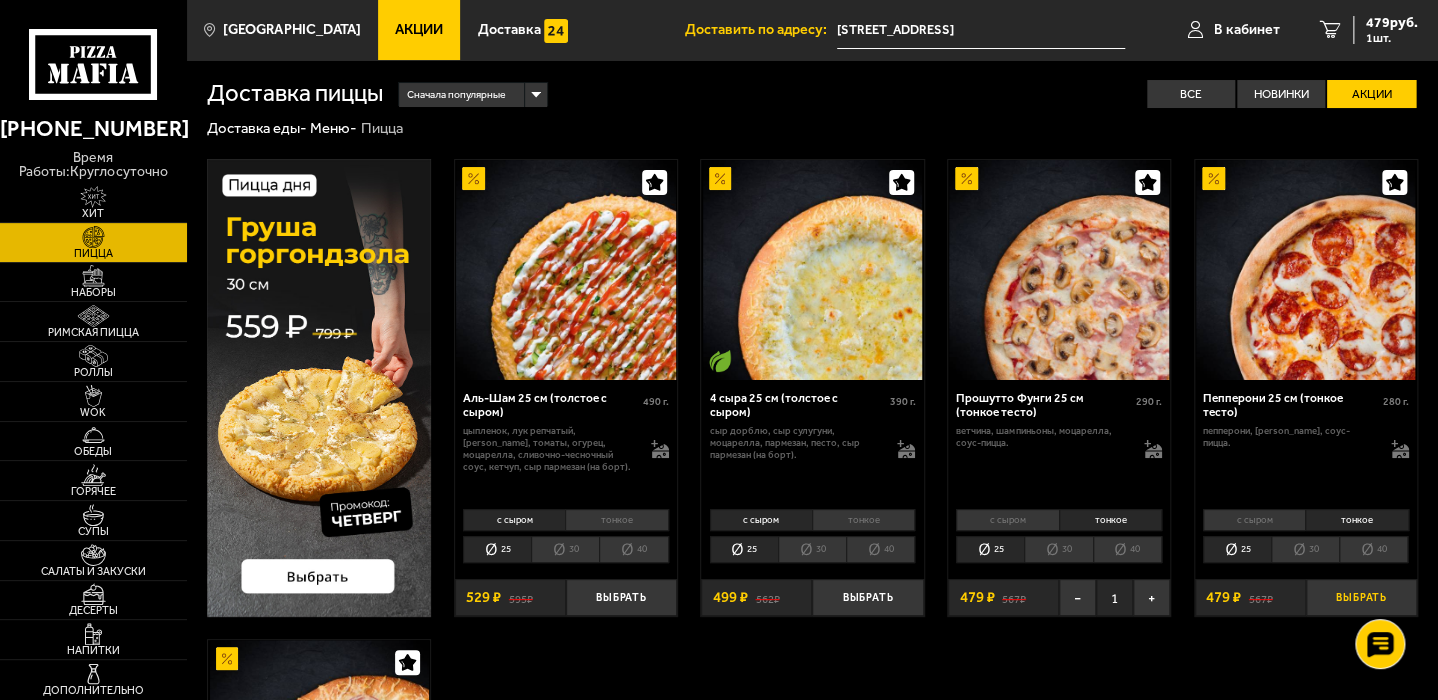 click on "Выбрать" at bounding box center (1361, 597) 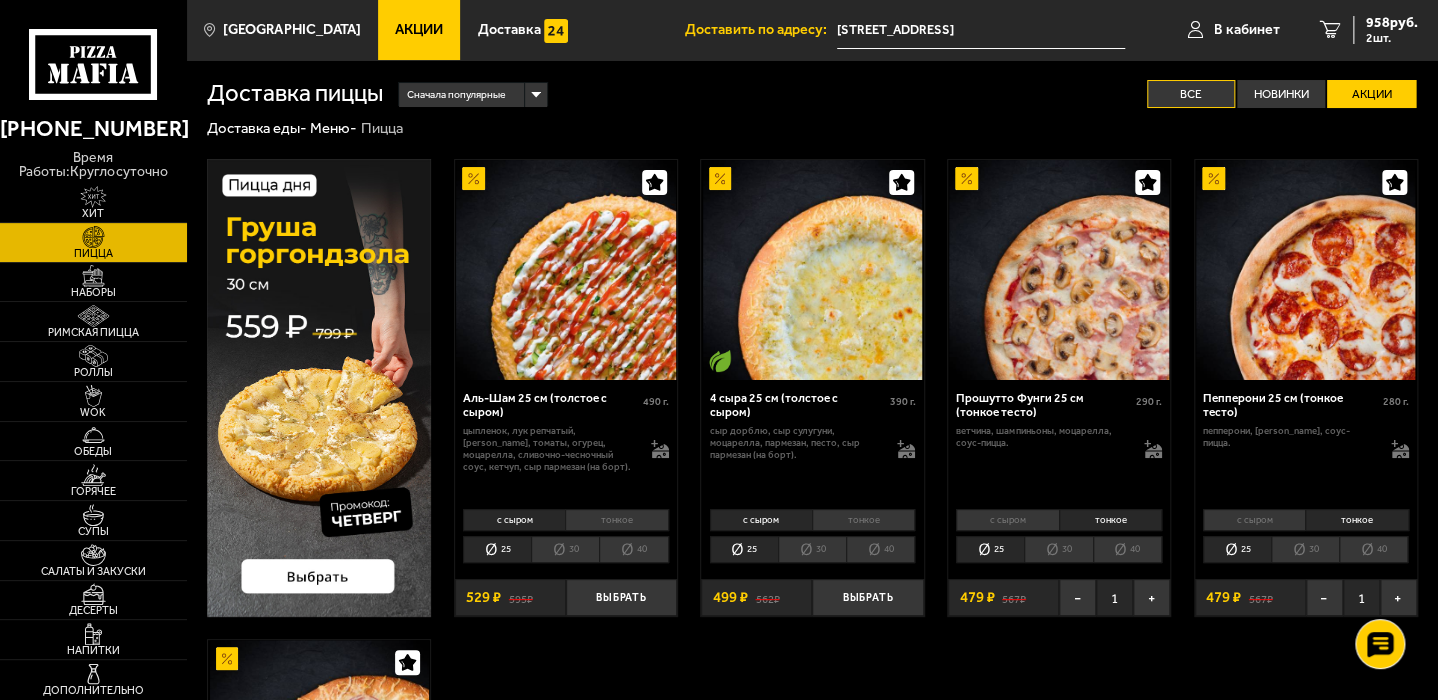 click on "Все" at bounding box center [1191, 94] 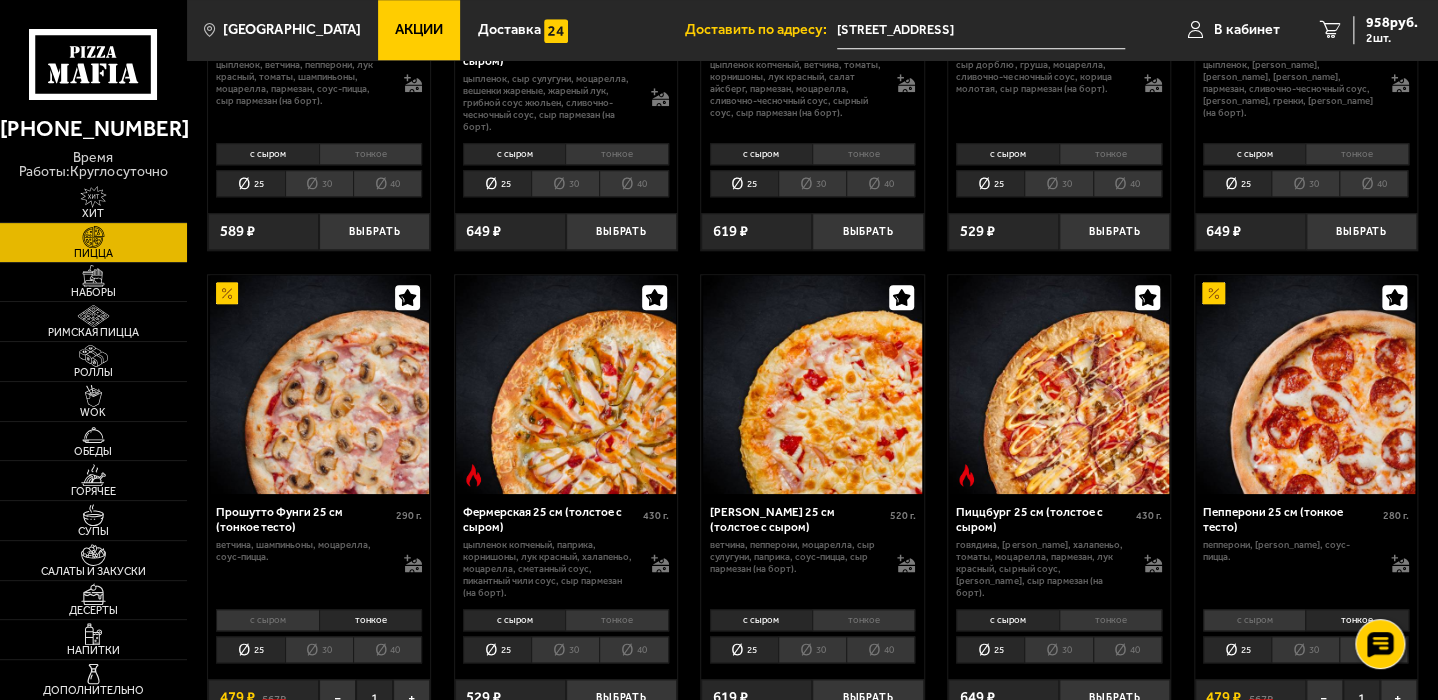 scroll, scrollTop: 1000, scrollLeft: 0, axis: vertical 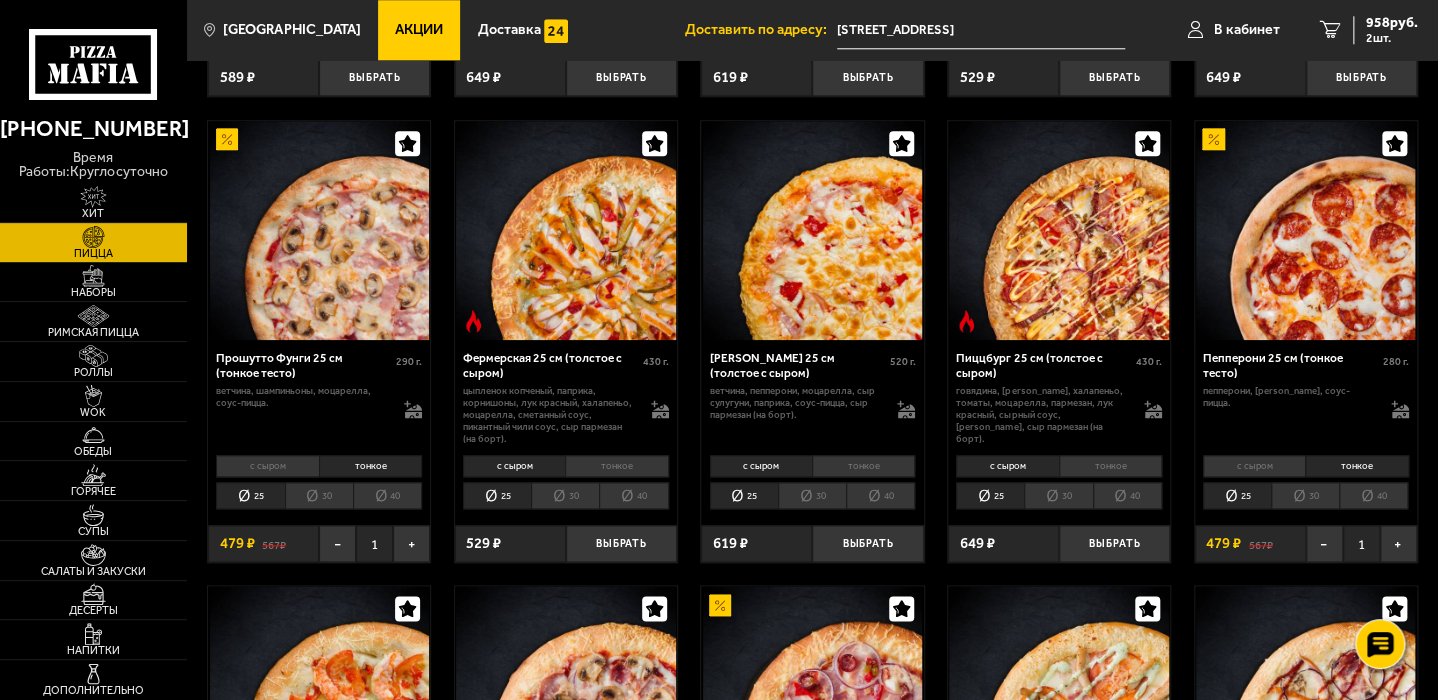 click on "тонкое" at bounding box center (863, 466) 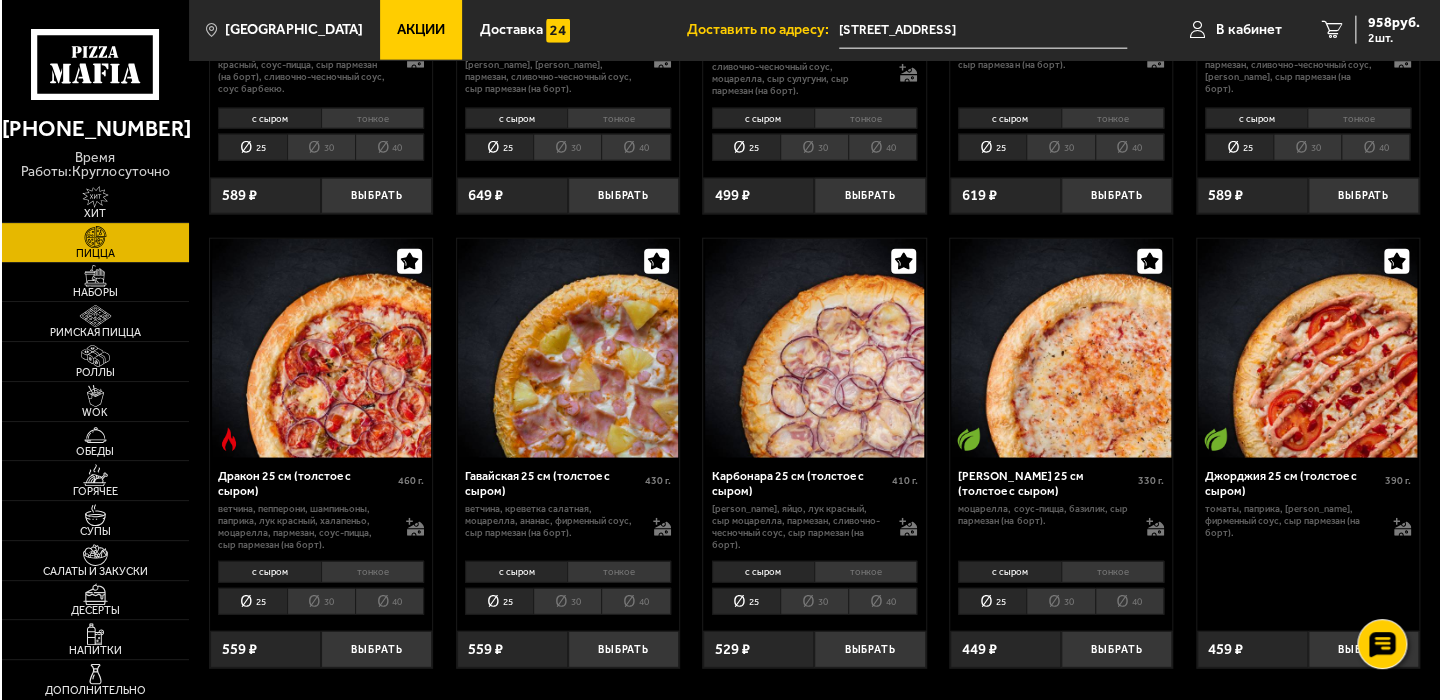 scroll, scrollTop: 2400, scrollLeft: 0, axis: vertical 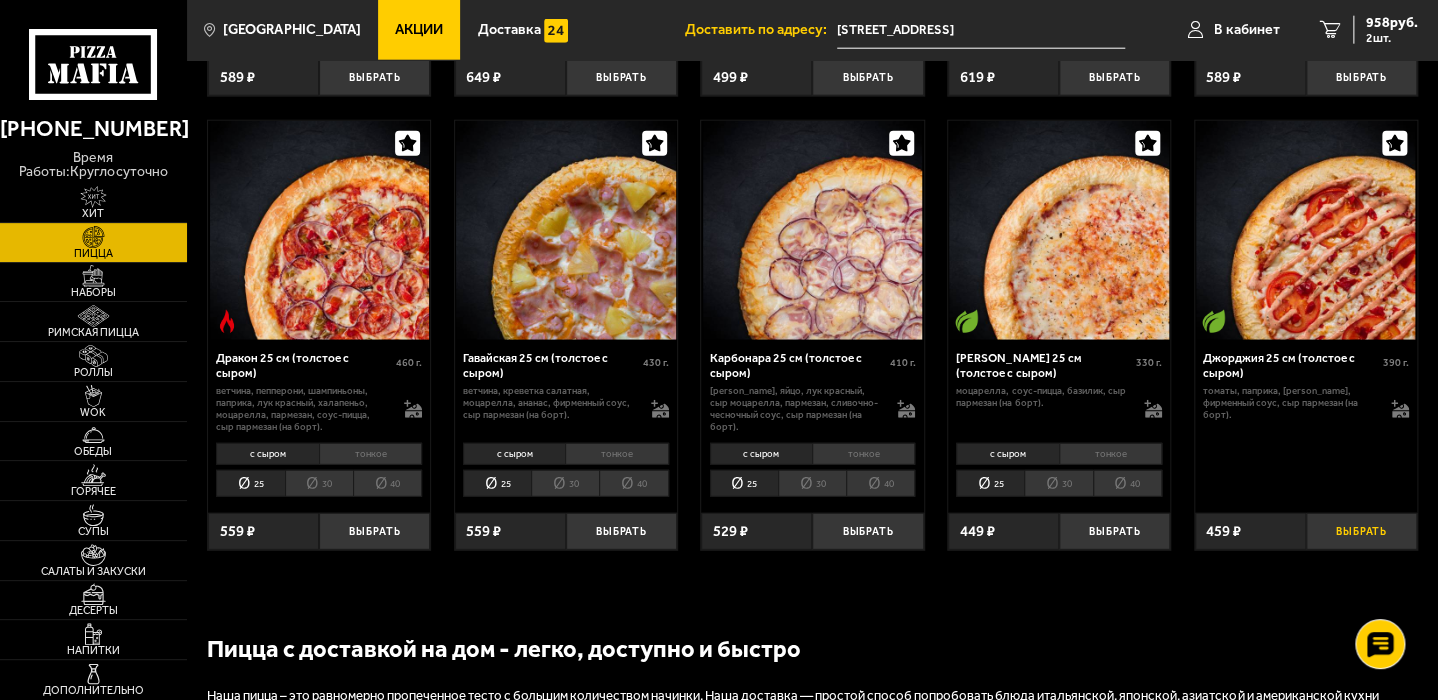 click on "Выбрать" at bounding box center [1361, 531] 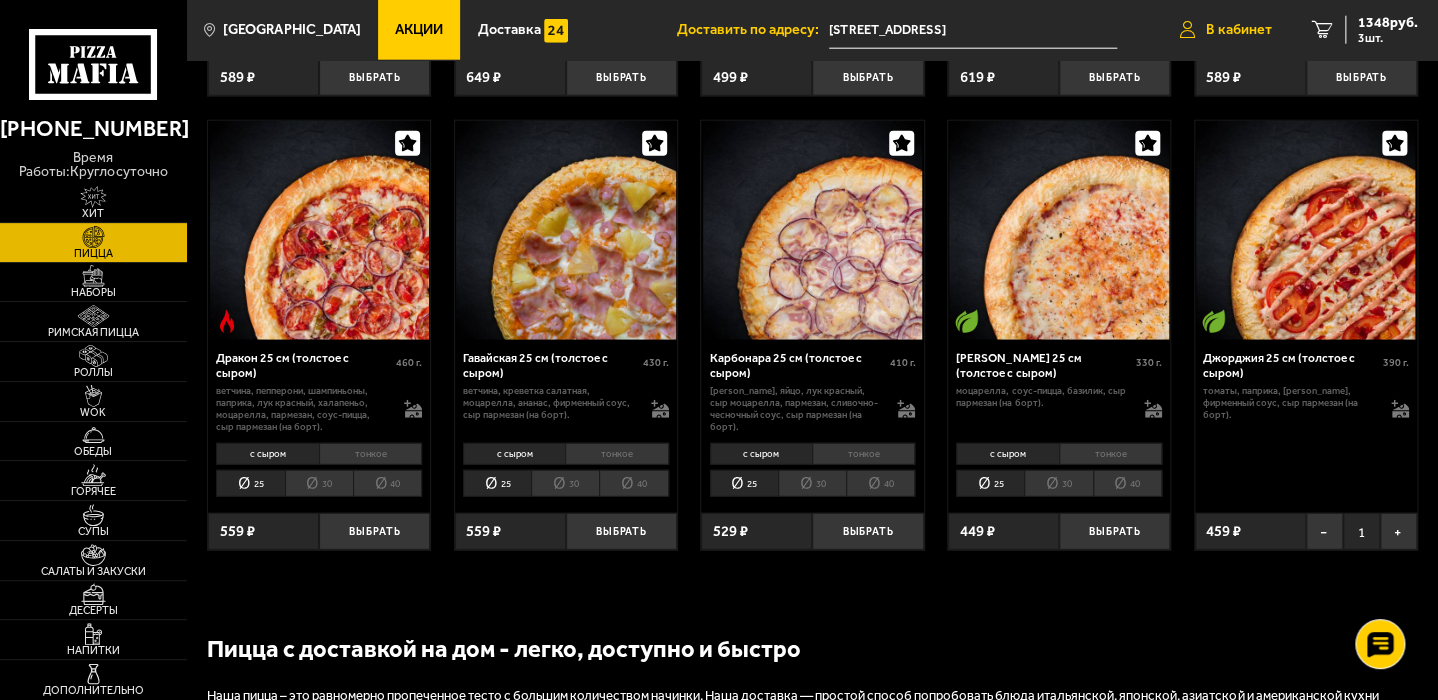click on "В кабинет" at bounding box center (1239, 30) 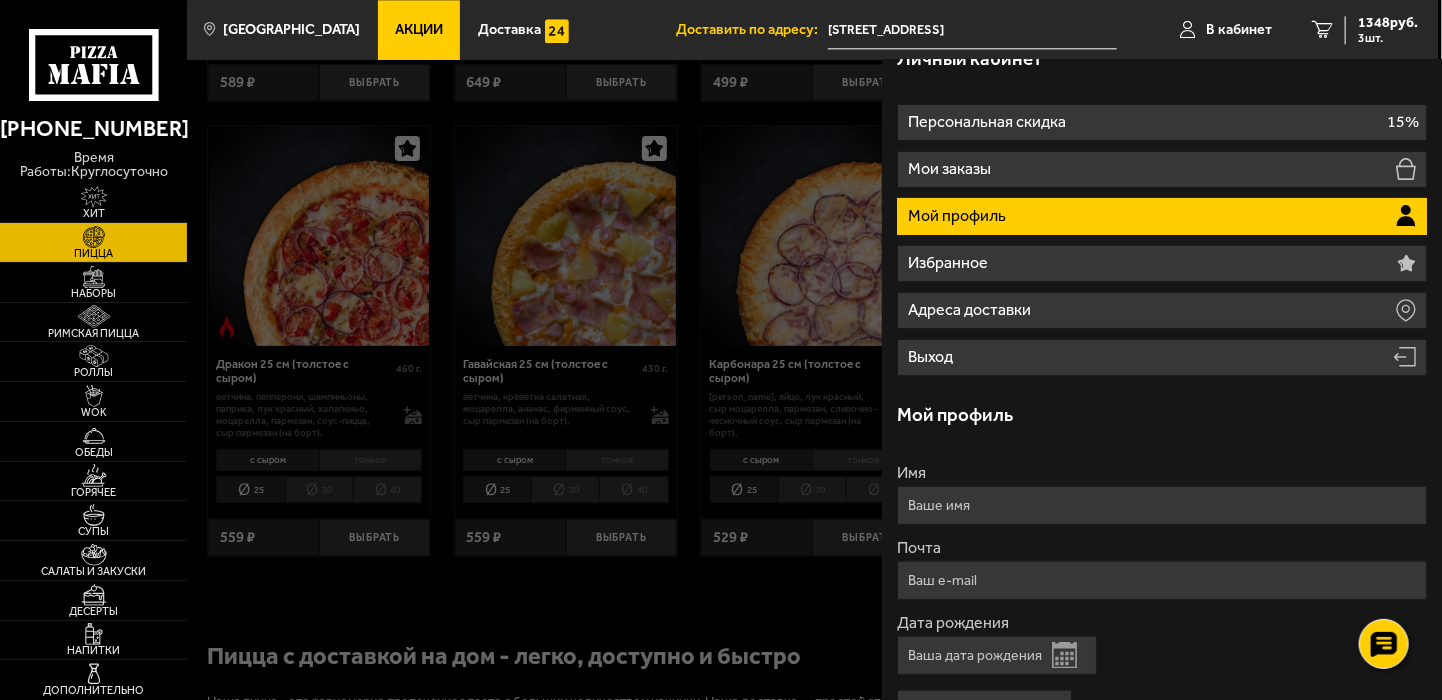 scroll, scrollTop: 0, scrollLeft: 0, axis: both 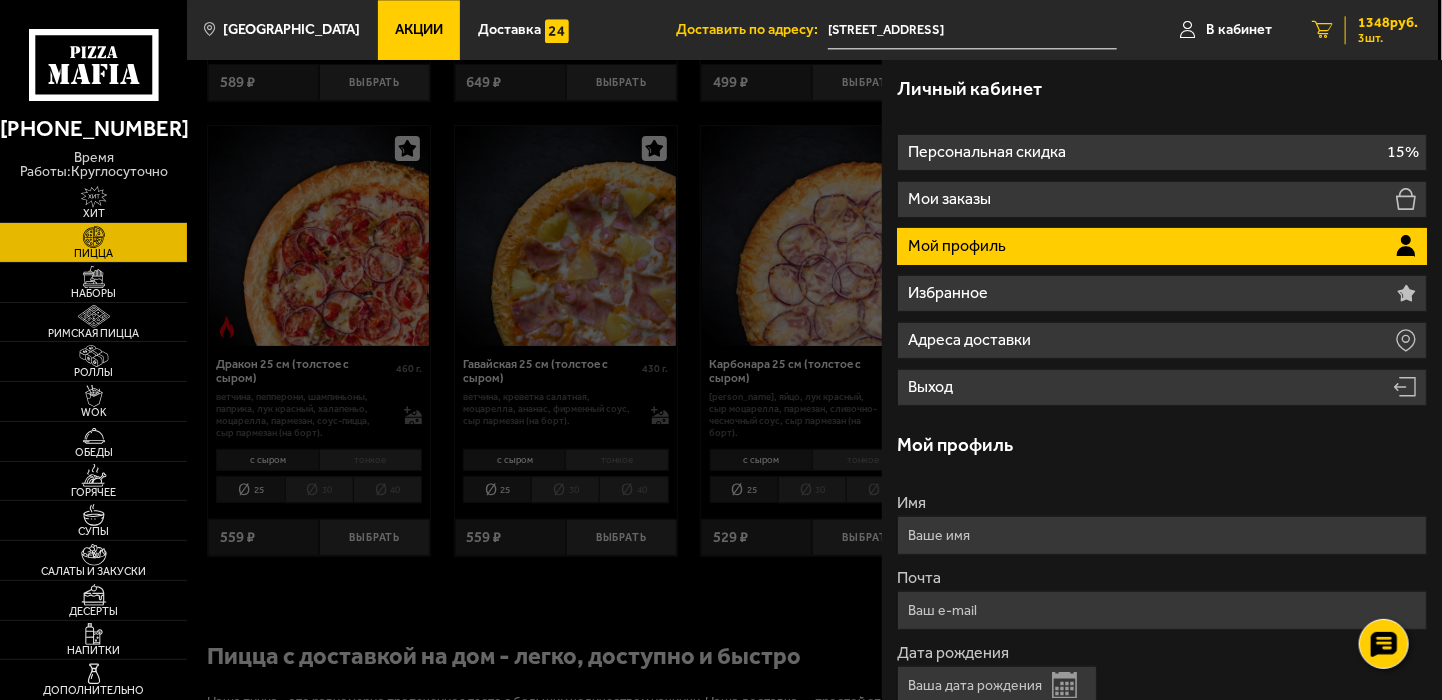 click on "1348  руб." at bounding box center (1388, 23) 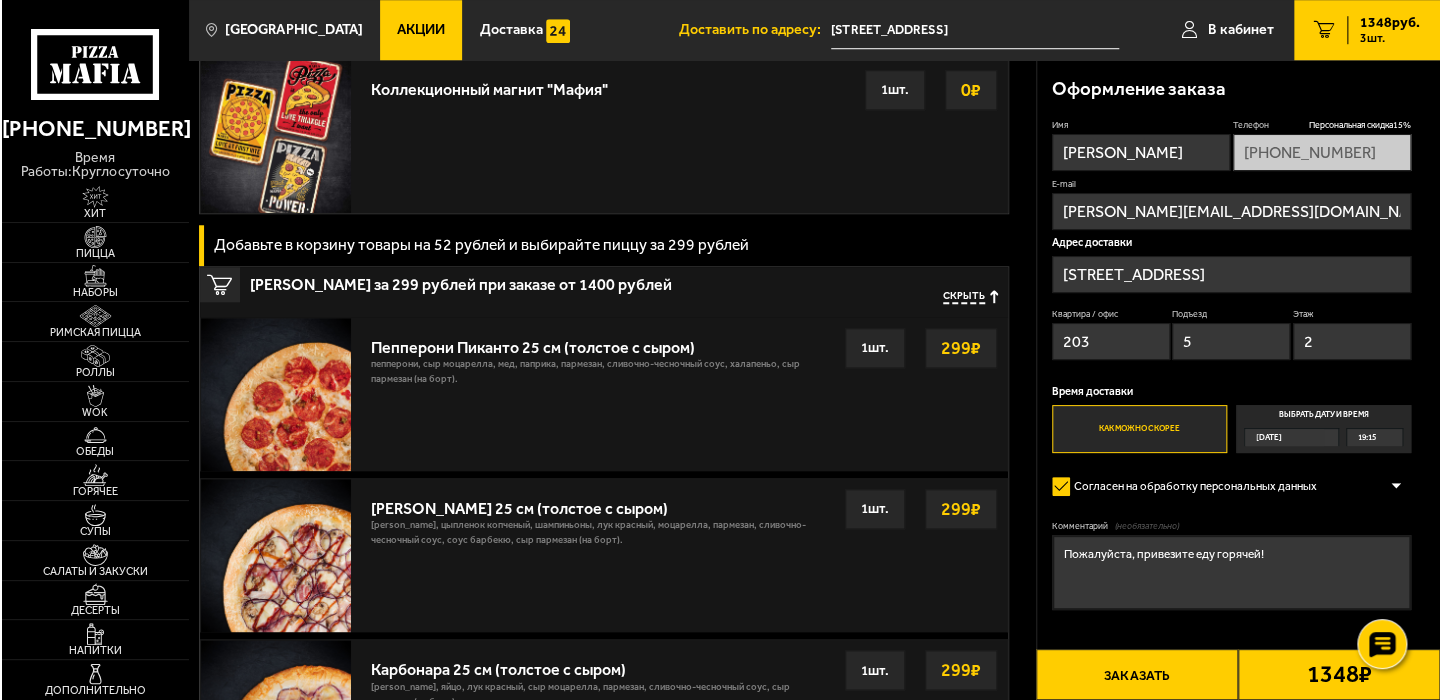 scroll, scrollTop: 800, scrollLeft: 0, axis: vertical 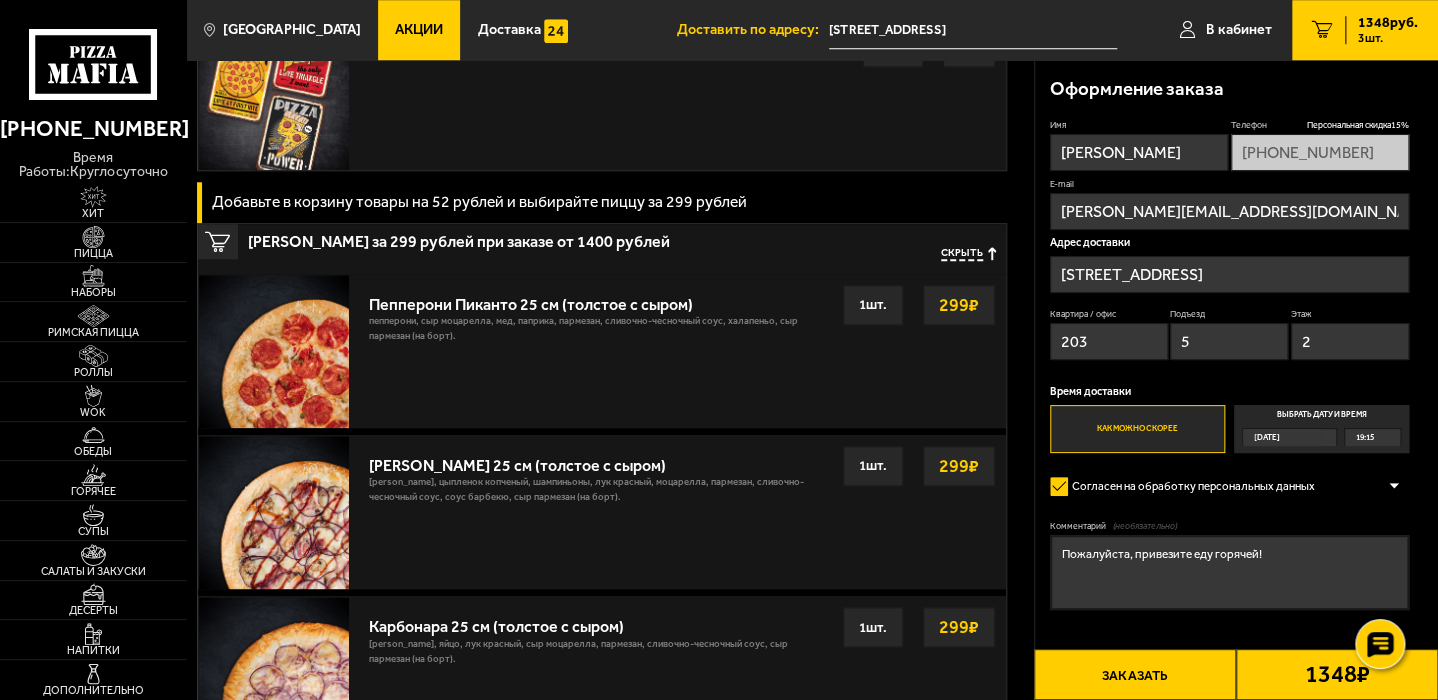 click on "Заказать" at bounding box center [1135, 674] 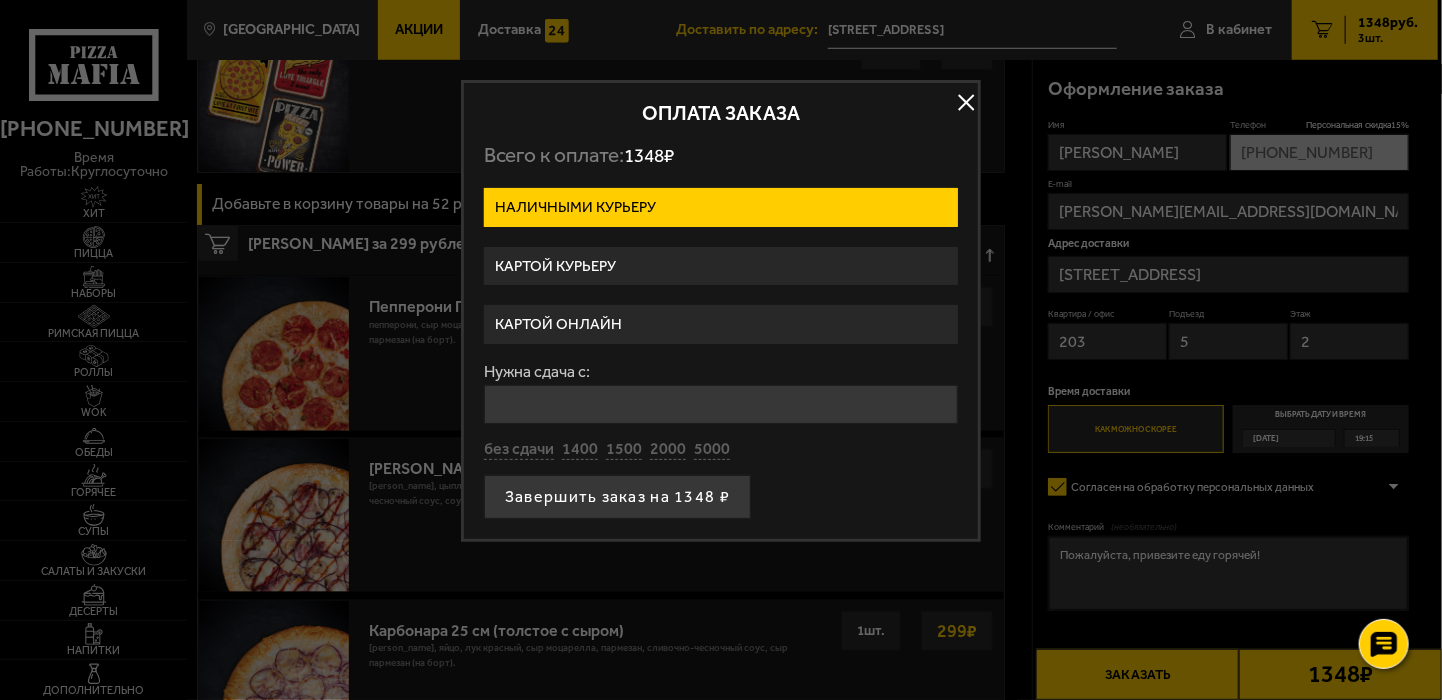 click on "Картой курьеру" at bounding box center (721, 266) 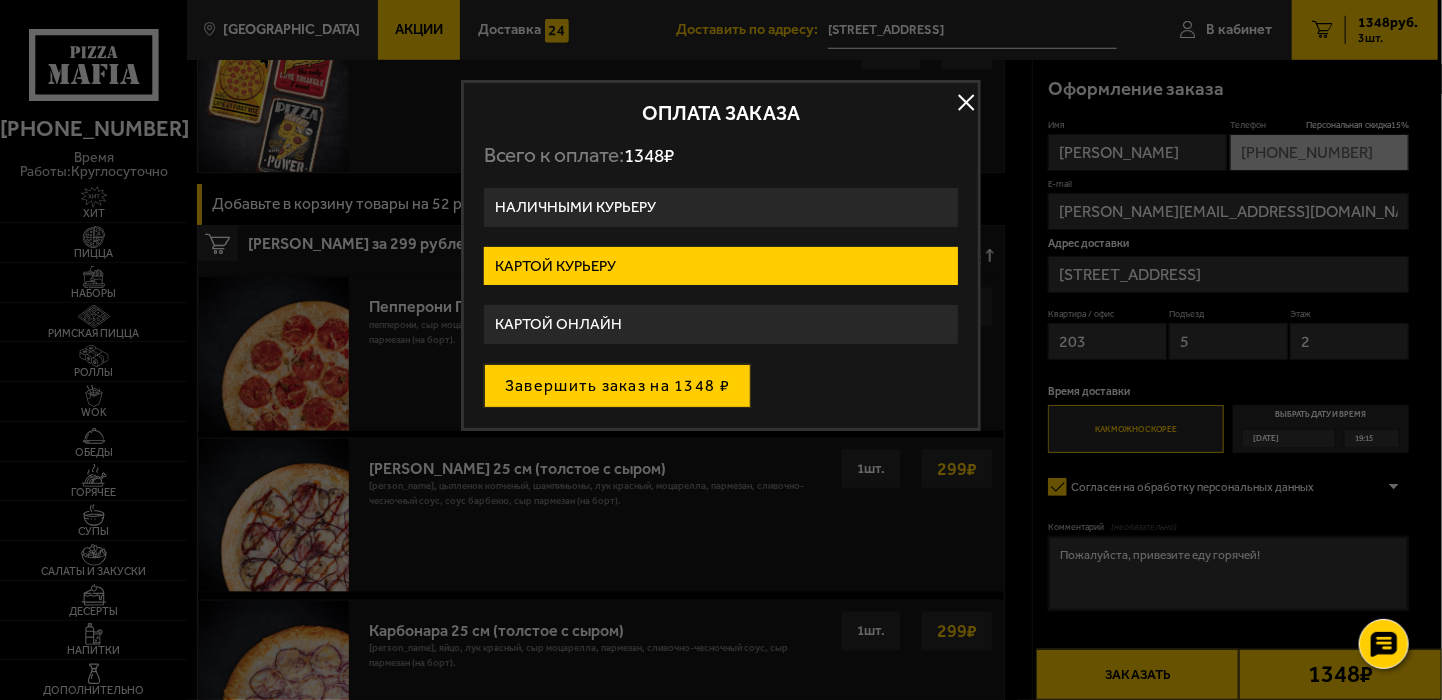click on "Завершить заказ на 1348 ₽" at bounding box center [617, 386] 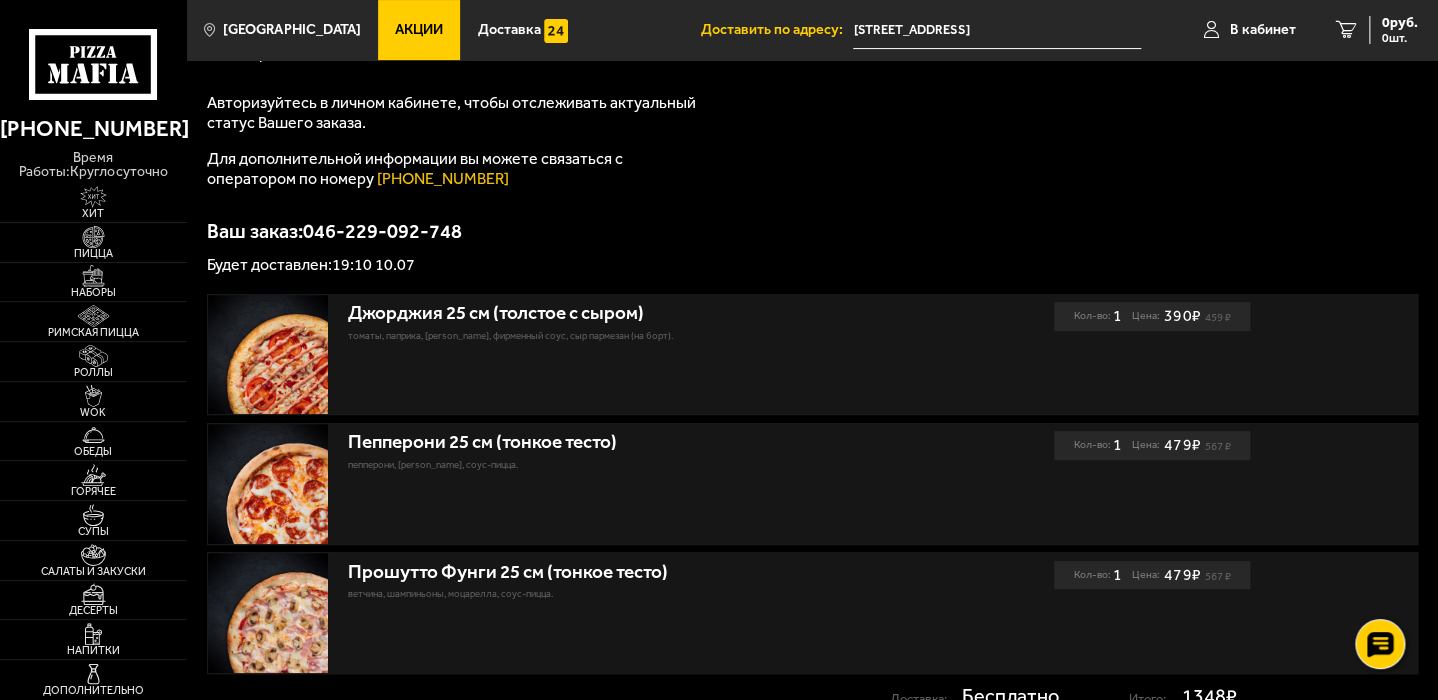 scroll, scrollTop: 0, scrollLeft: 0, axis: both 